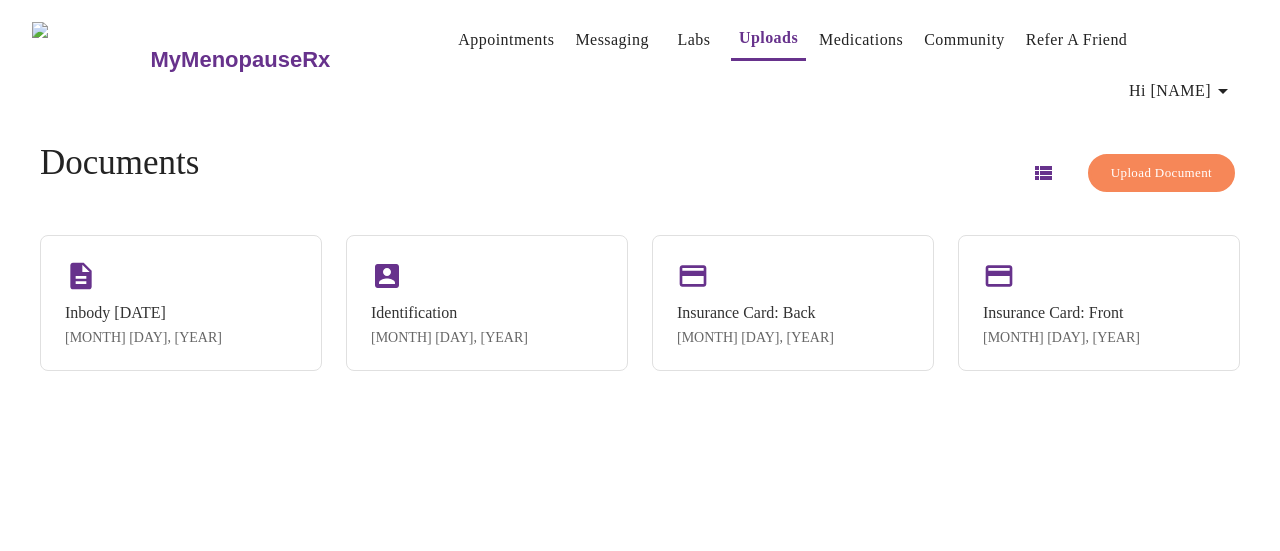 scroll, scrollTop: 0, scrollLeft: 0, axis: both 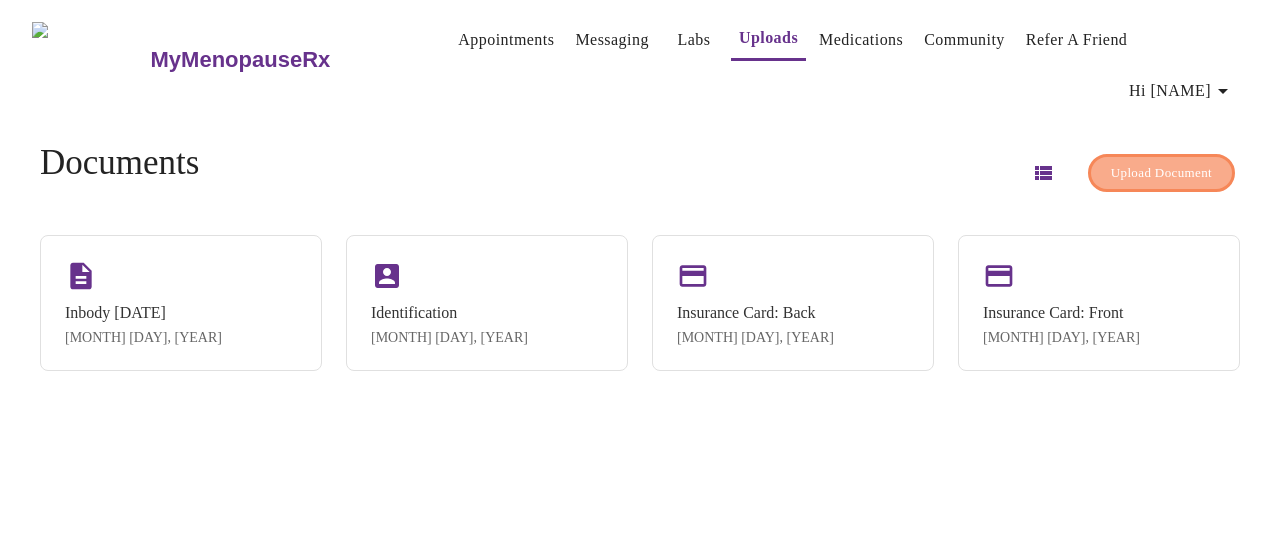 click on "Upload Document" at bounding box center [1161, 173] 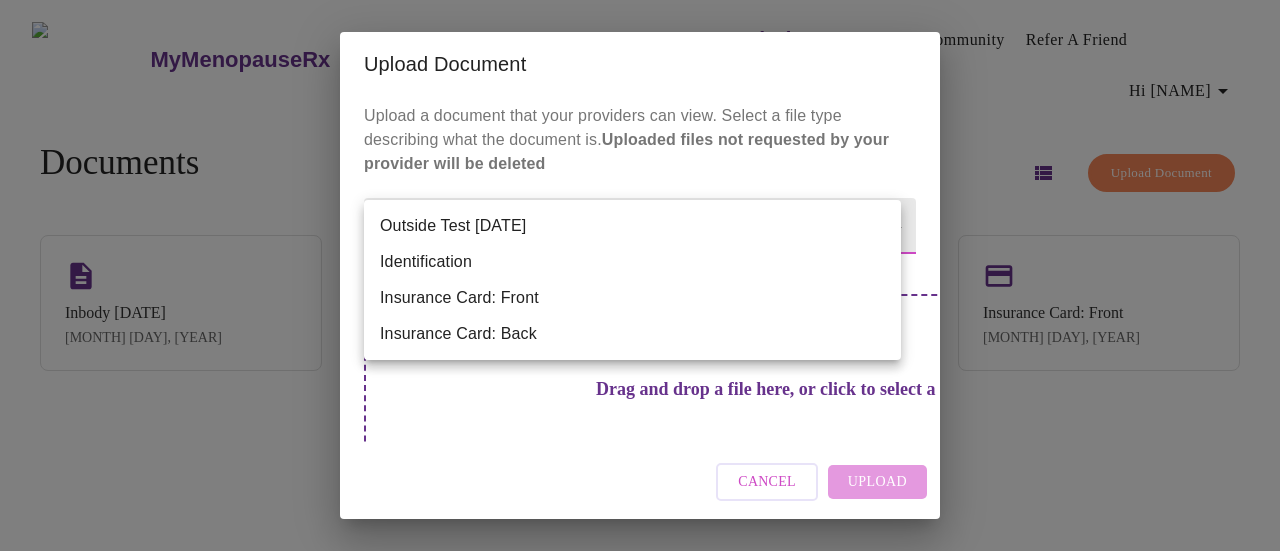 click on "MyMenopauseRx Appointments Messaging Labs Uploads Medications Community Refer a Friend Hi [FIRST] Documents Upload Document Inbody [DATE] [DATE] Identification [DATE] Insurance Card: Back [DATE] Insurance Card: Front [DATE] Settings Billing Invoices Log out Upload Document Upload a document that your providers can view. Select a file type describing what the document is. Uploaded files not requested by your provider will be deleted Document Name Drag and drop a file here, or click to select a file Cancel Upload Outside Test Identification Insurance Card: Front Insurance Card: Back" at bounding box center (640, 283) 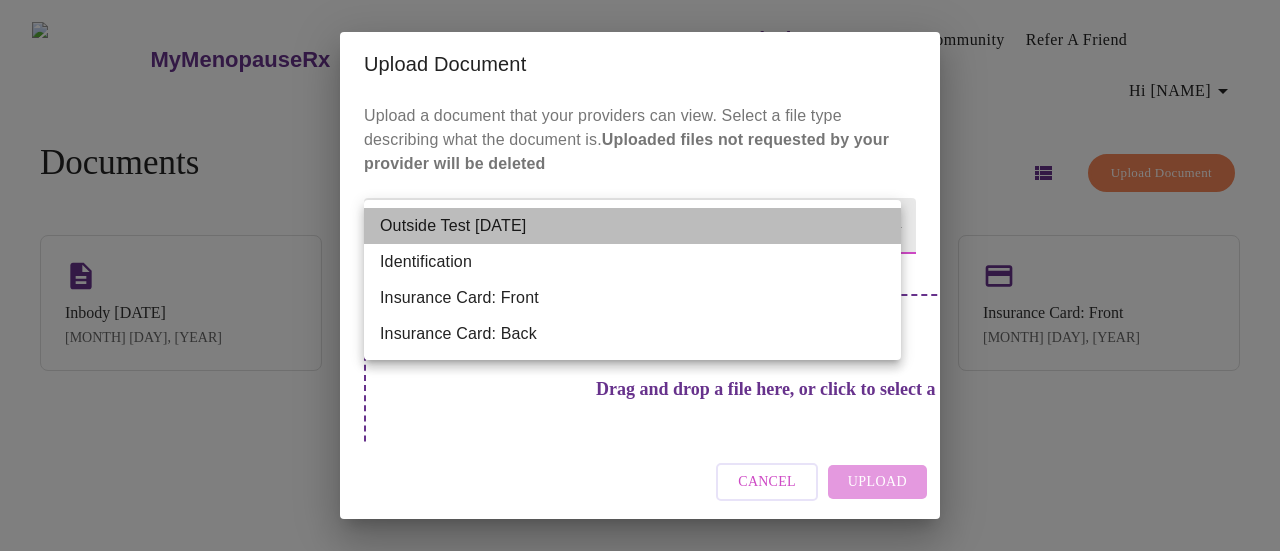 click on "Outside Test [DATE]" at bounding box center (632, 226) 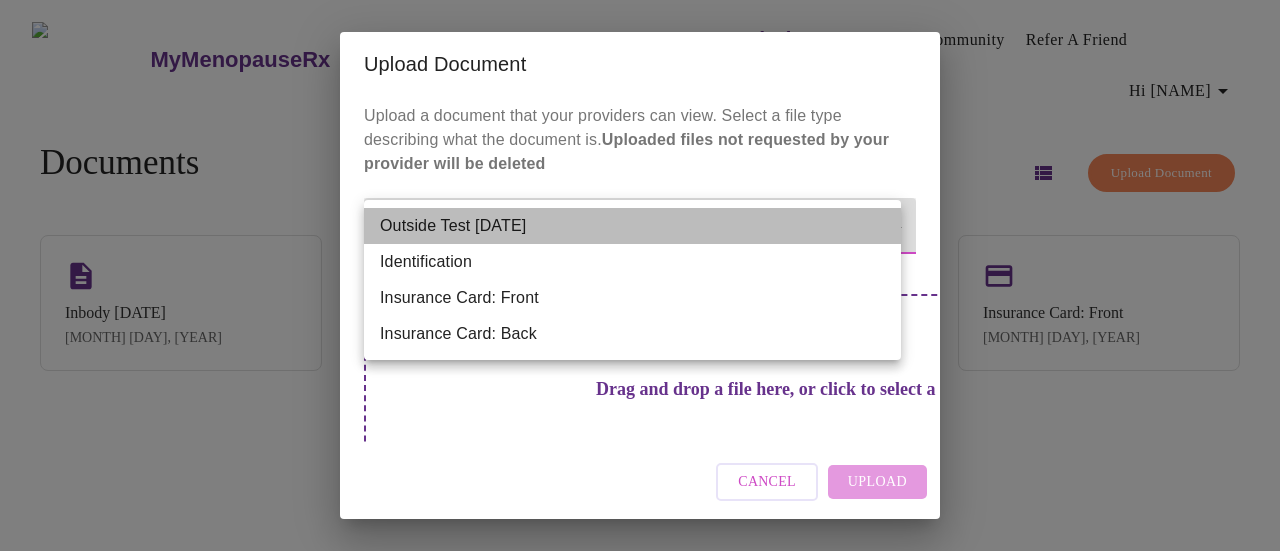 type on "Outside Test [DATE]" 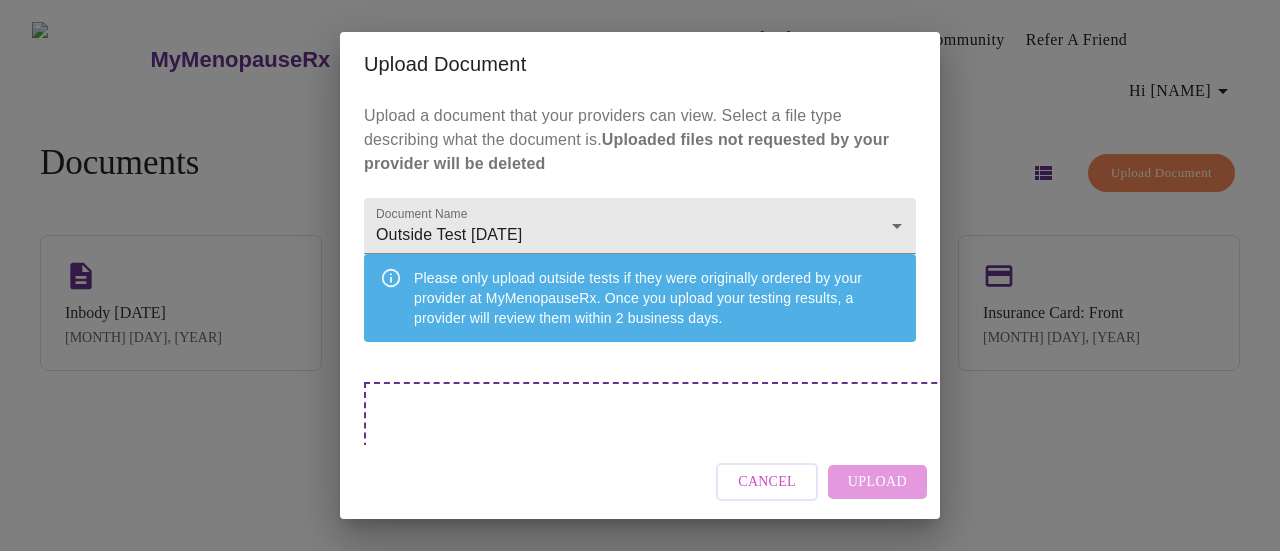 scroll, scrollTop: 165, scrollLeft: 0, axis: vertical 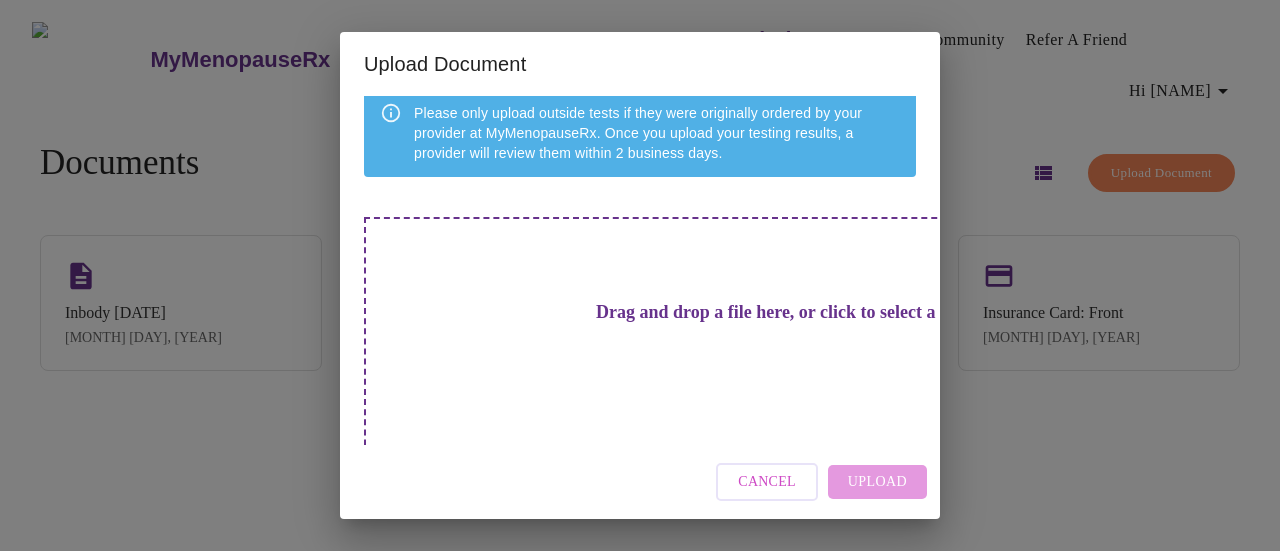 click on "Drag and drop a file here, or click to select a file" at bounding box center (780, 312) 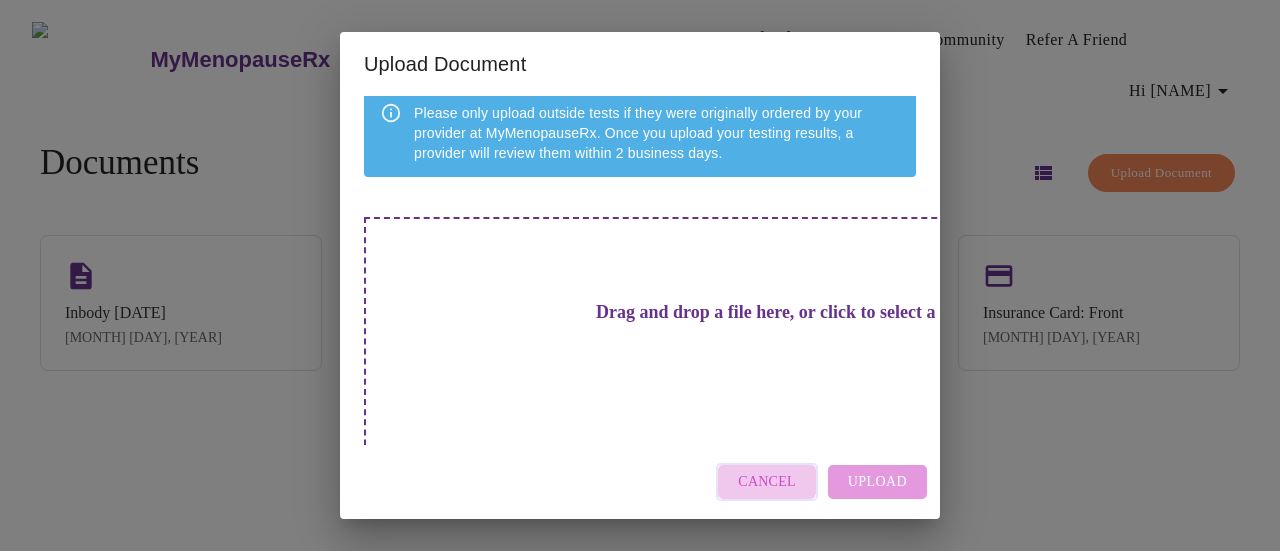 click on "Cancel" at bounding box center [767, 482] 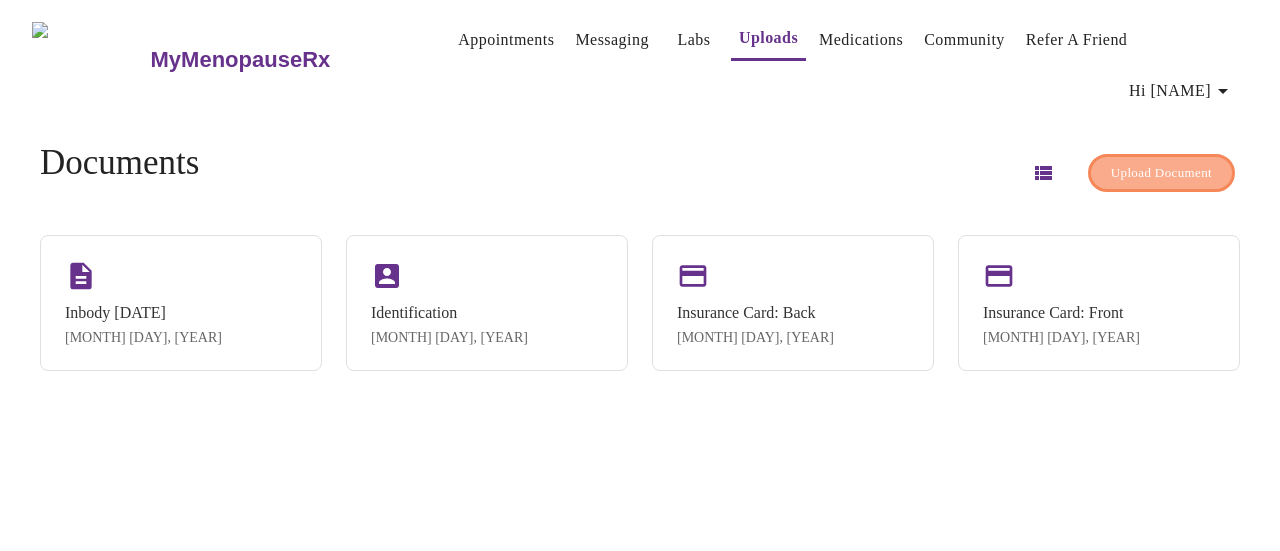 click on "Upload Document" at bounding box center (1161, 173) 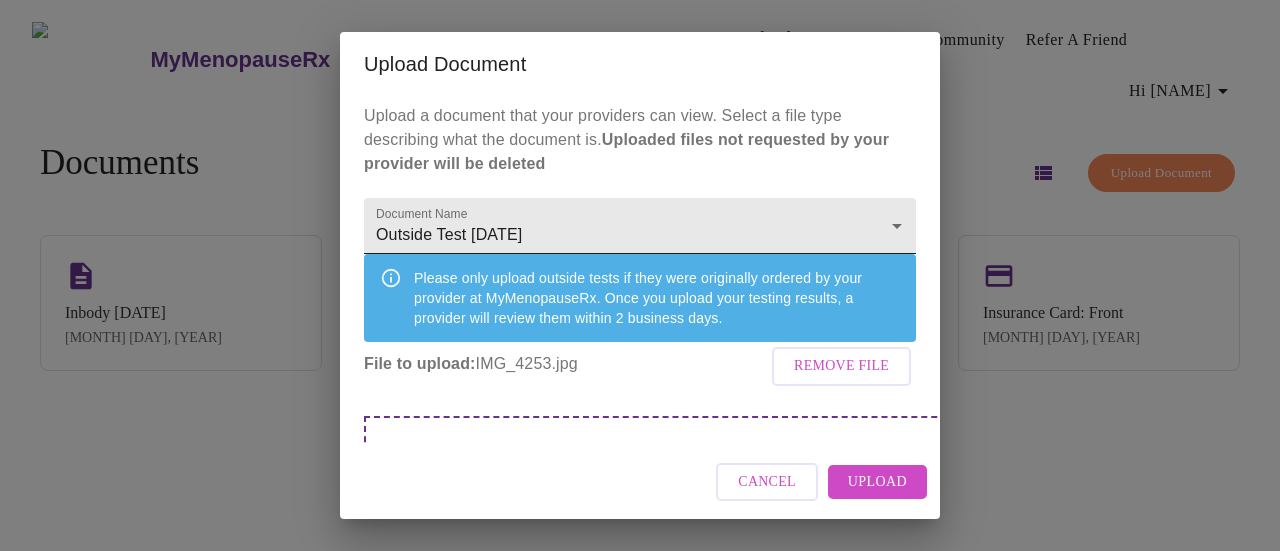 scroll, scrollTop: 90, scrollLeft: 0, axis: vertical 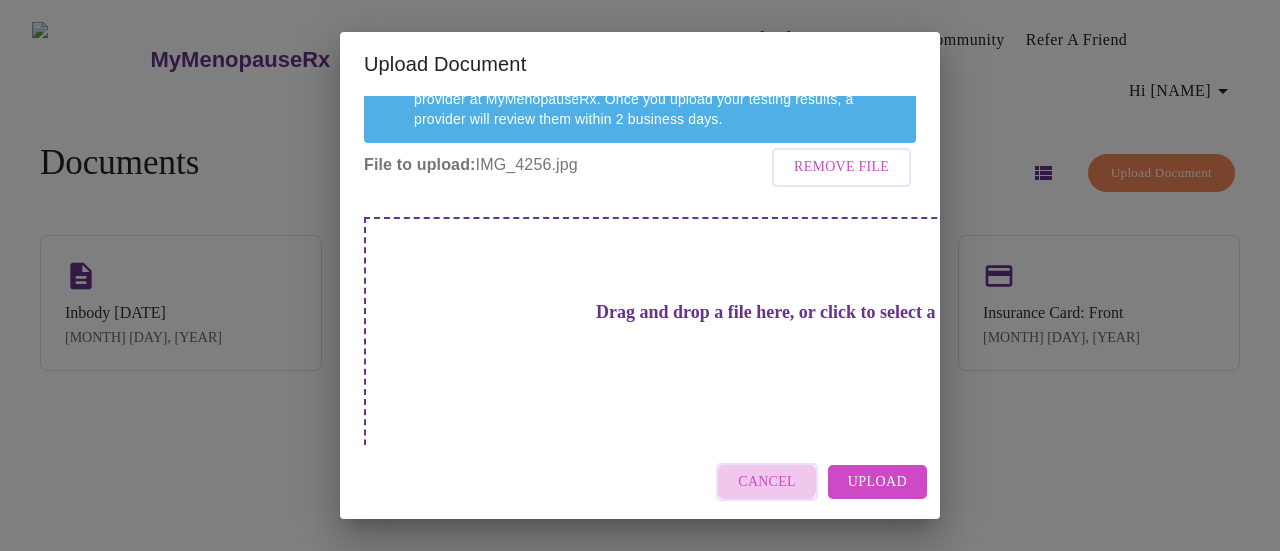 click on "Cancel" at bounding box center (767, 482) 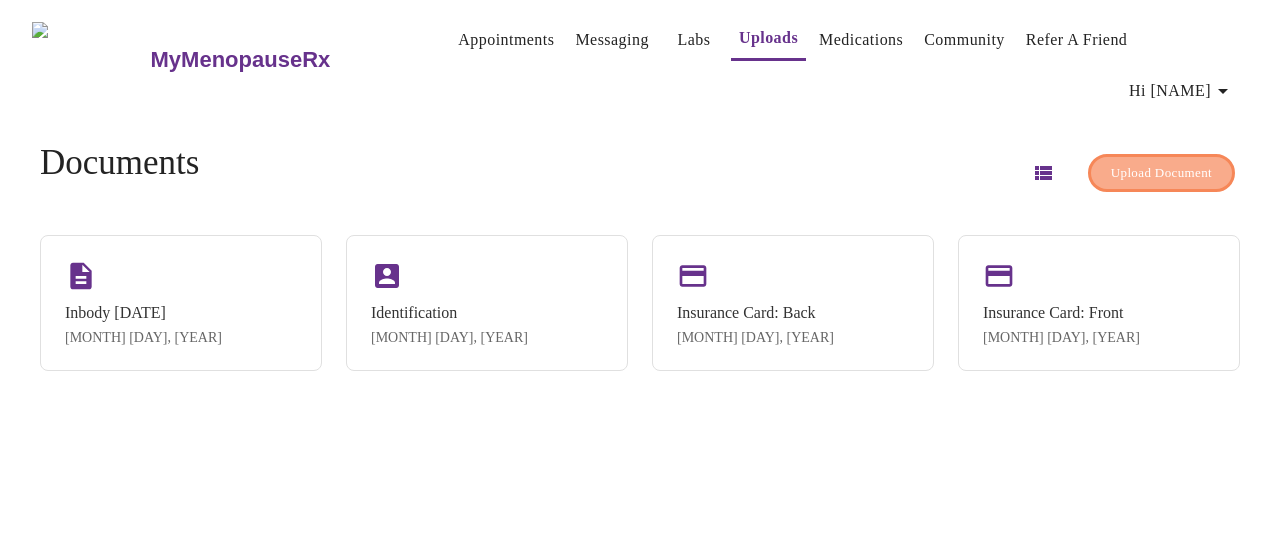 click on "Upload Document" at bounding box center (1161, 173) 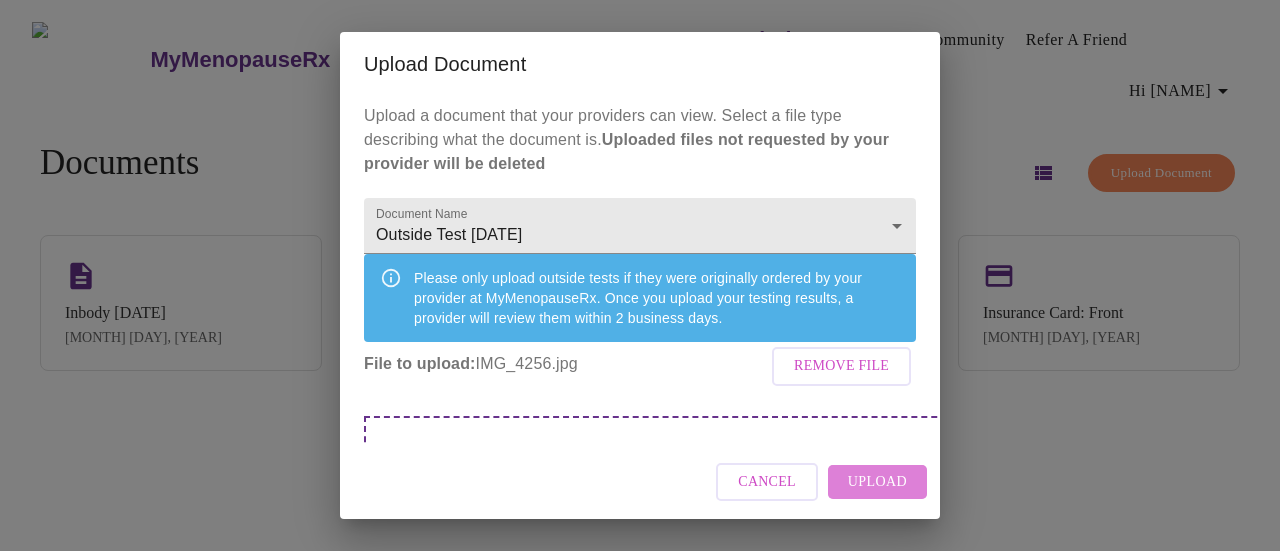 click on "Upload" at bounding box center [877, 482] 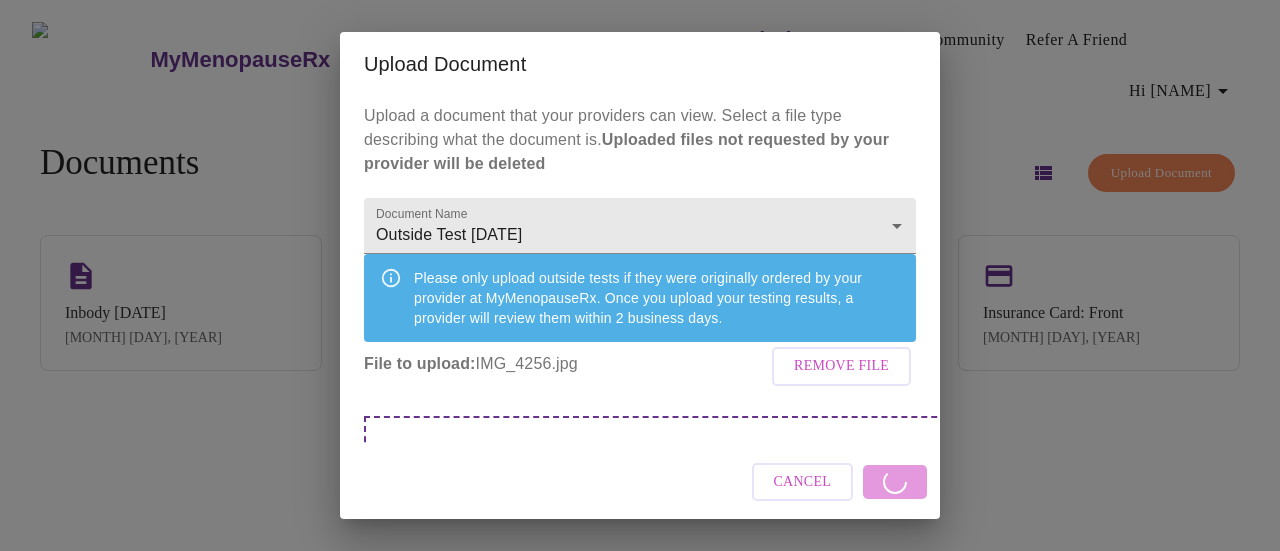 scroll, scrollTop: 199, scrollLeft: 0, axis: vertical 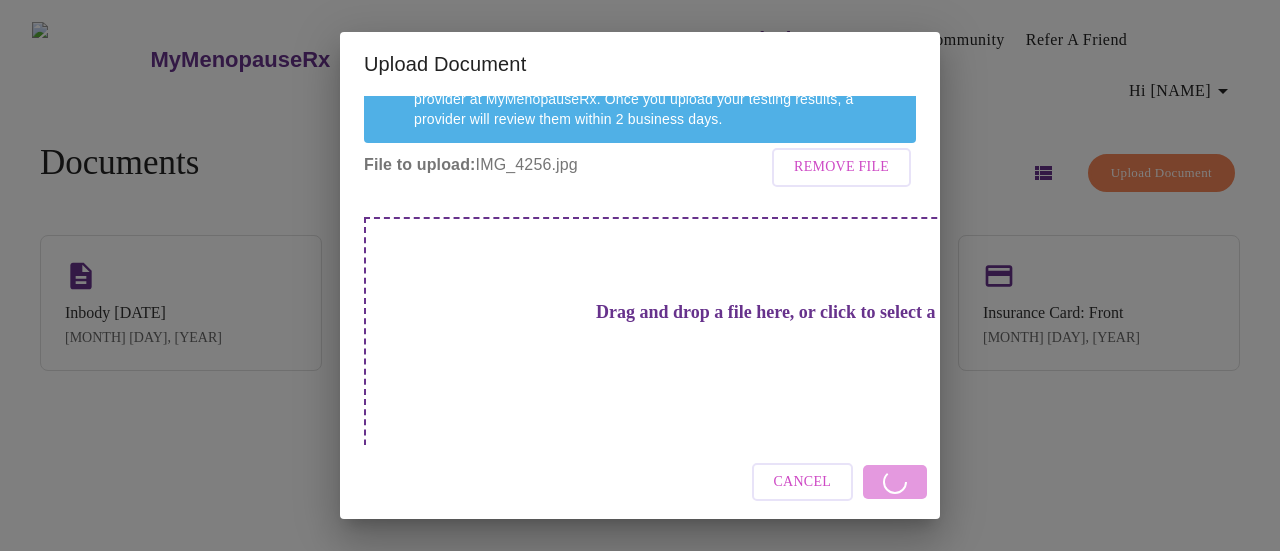 click on "Cancel" at bounding box center [803, 482] 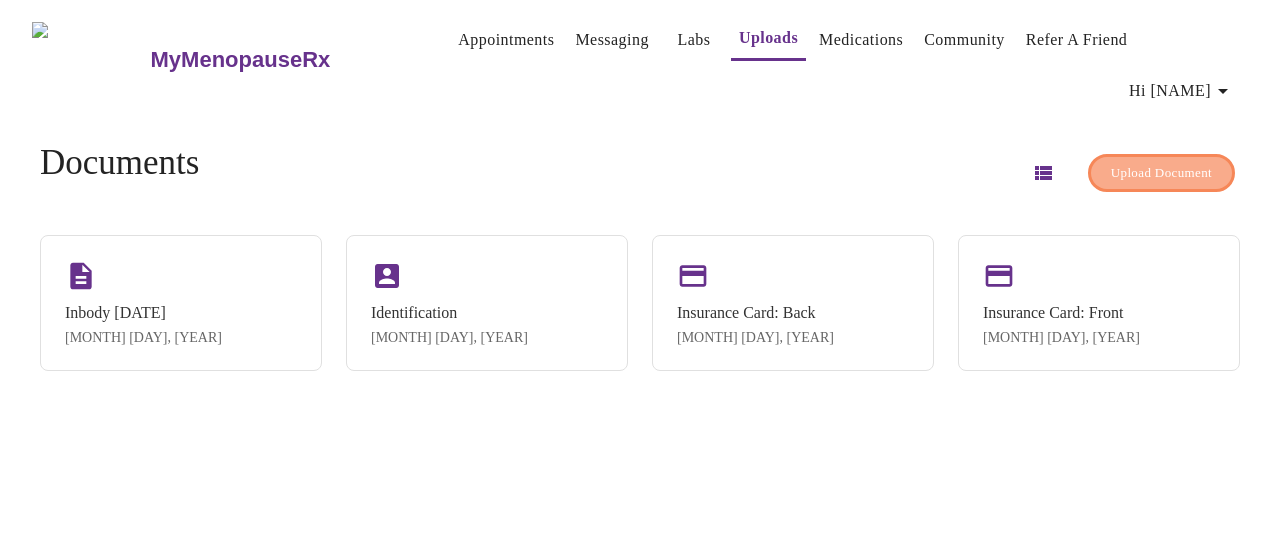 click on "Upload Document" at bounding box center [1161, 173] 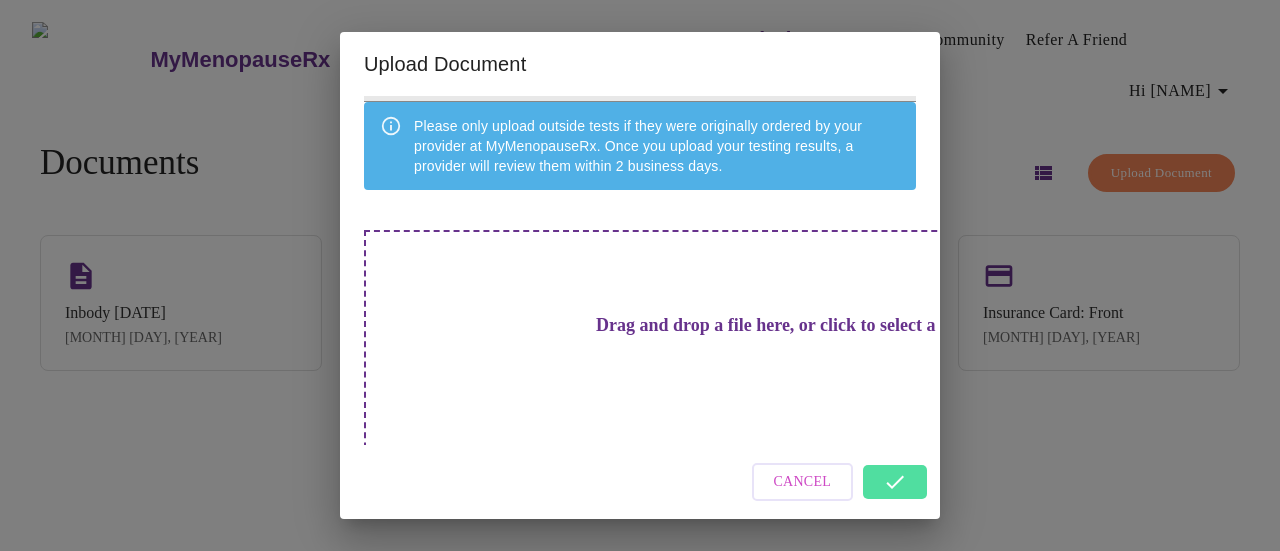scroll, scrollTop: 165, scrollLeft: 0, axis: vertical 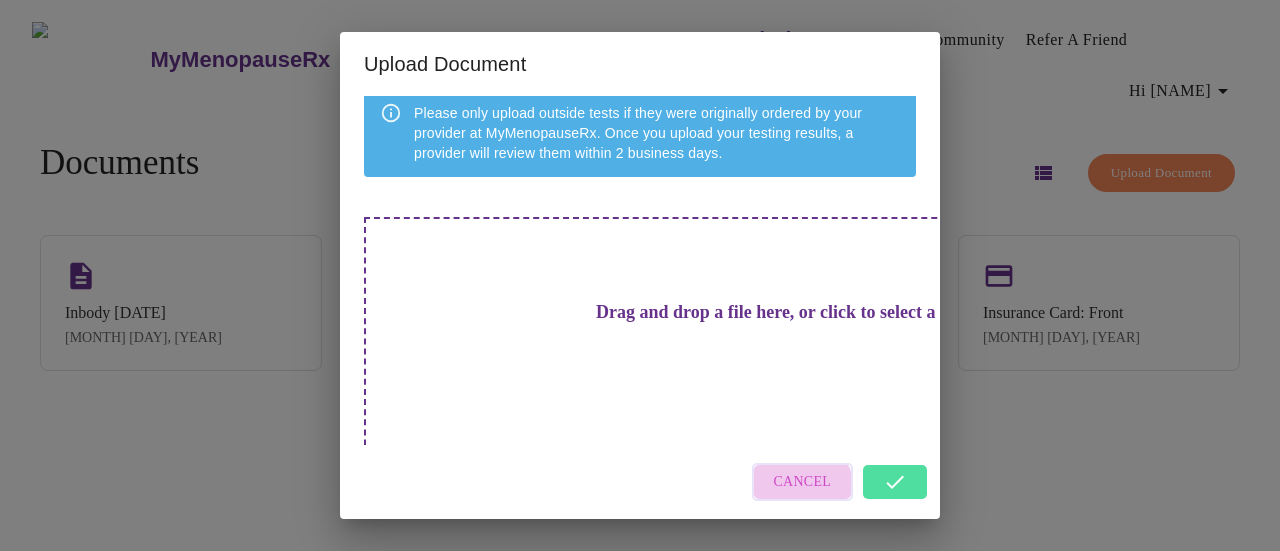 click on "Cancel" at bounding box center [803, 482] 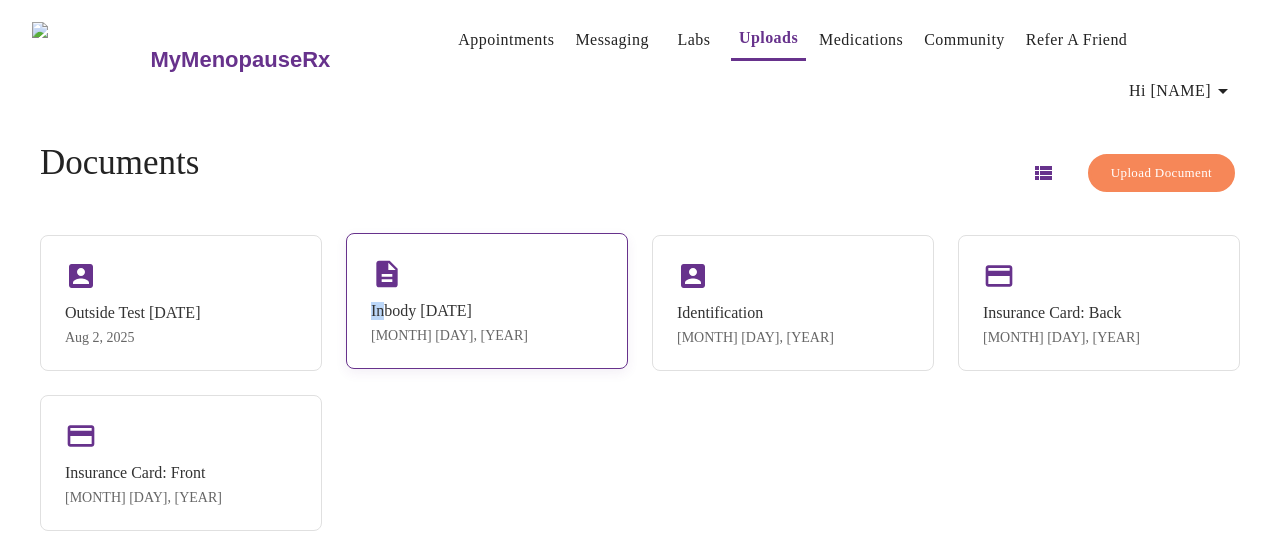 drag, startPoint x: 462, startPoint y: 283, endPoint x: 396, endPoint y: 261, distance: 69.57011 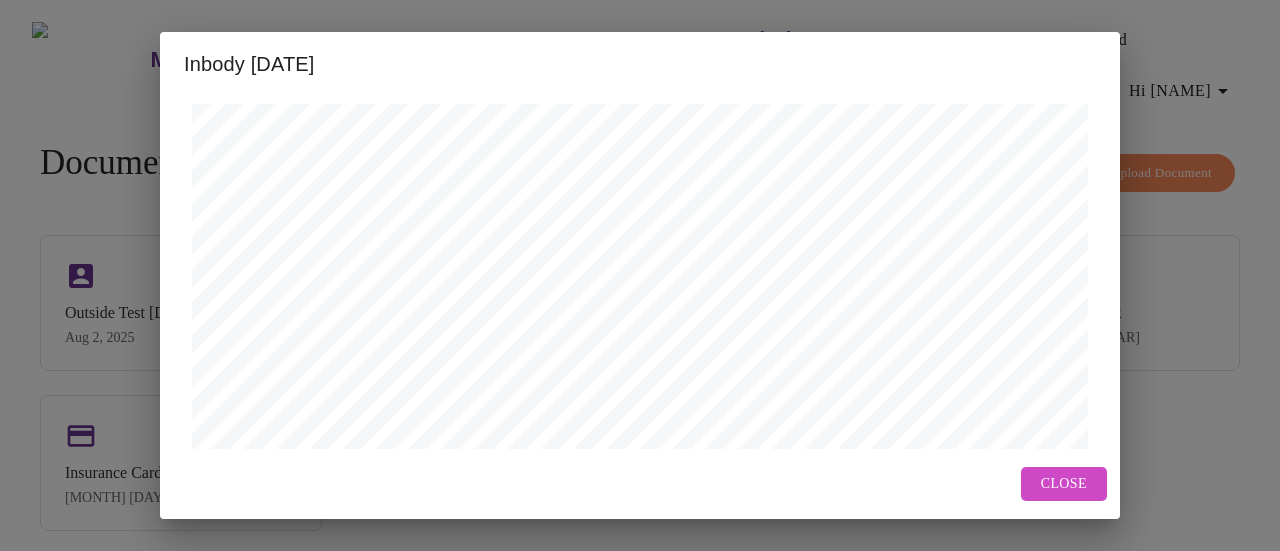 click on "Close" at bounding box center [1064, 484] 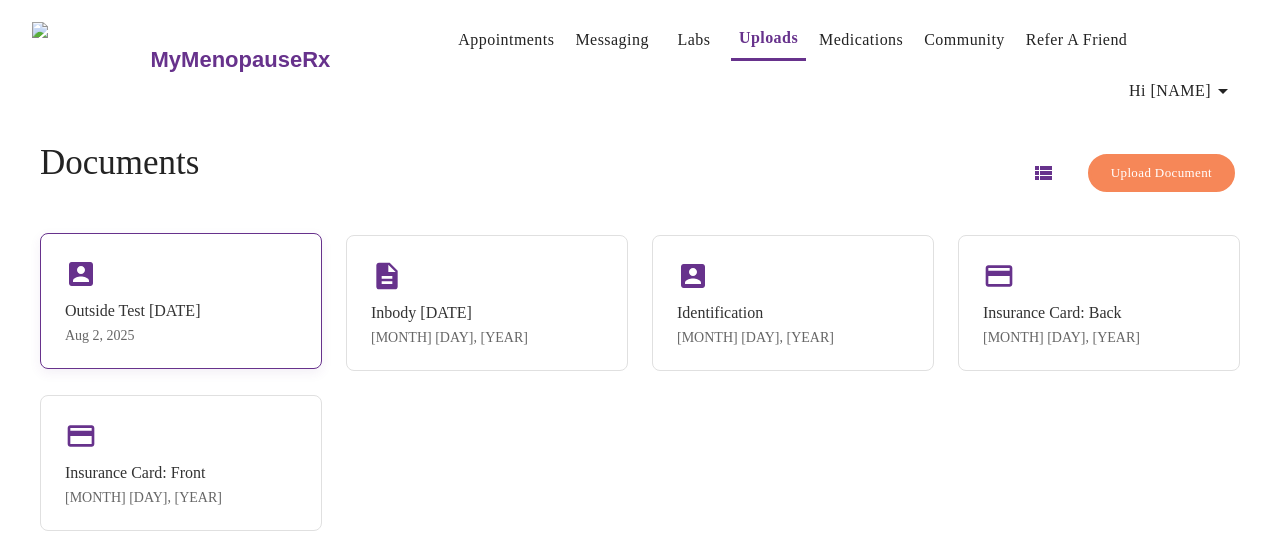 click on "Outside Test [DATE]" at bounding box center (181, 301) 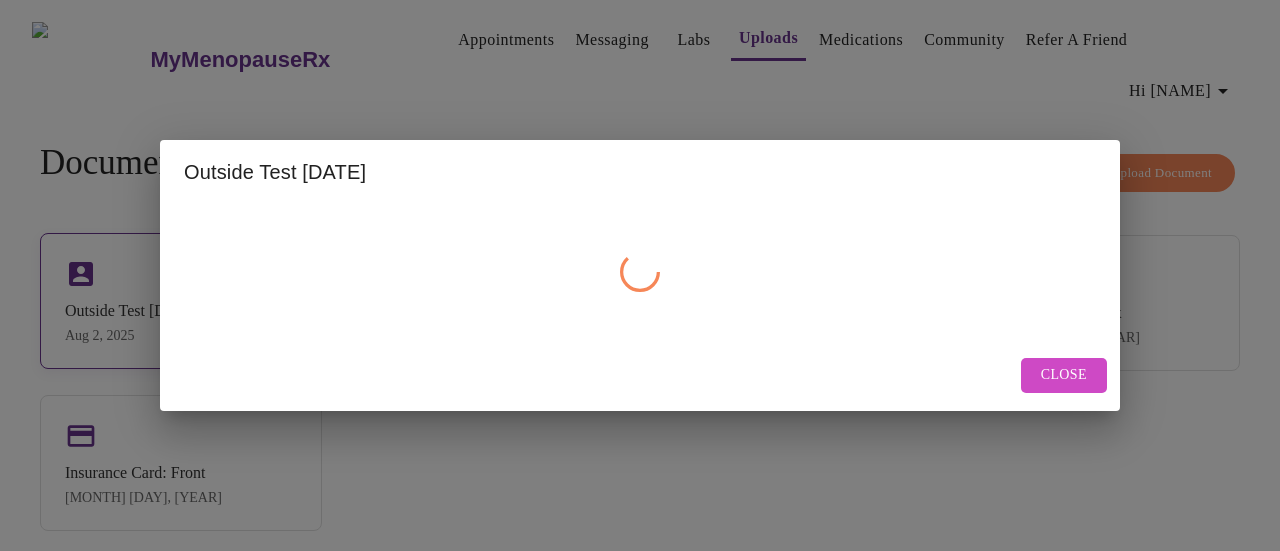 click at bounding box center [640, 272] 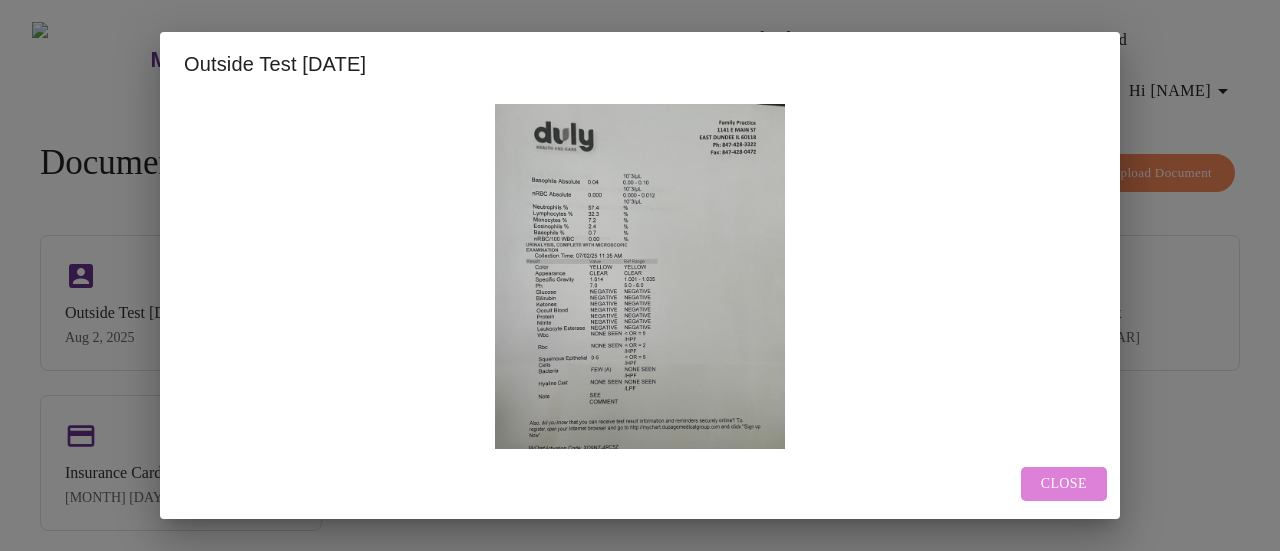 click on "Close" at bounding box center (1064, 484) 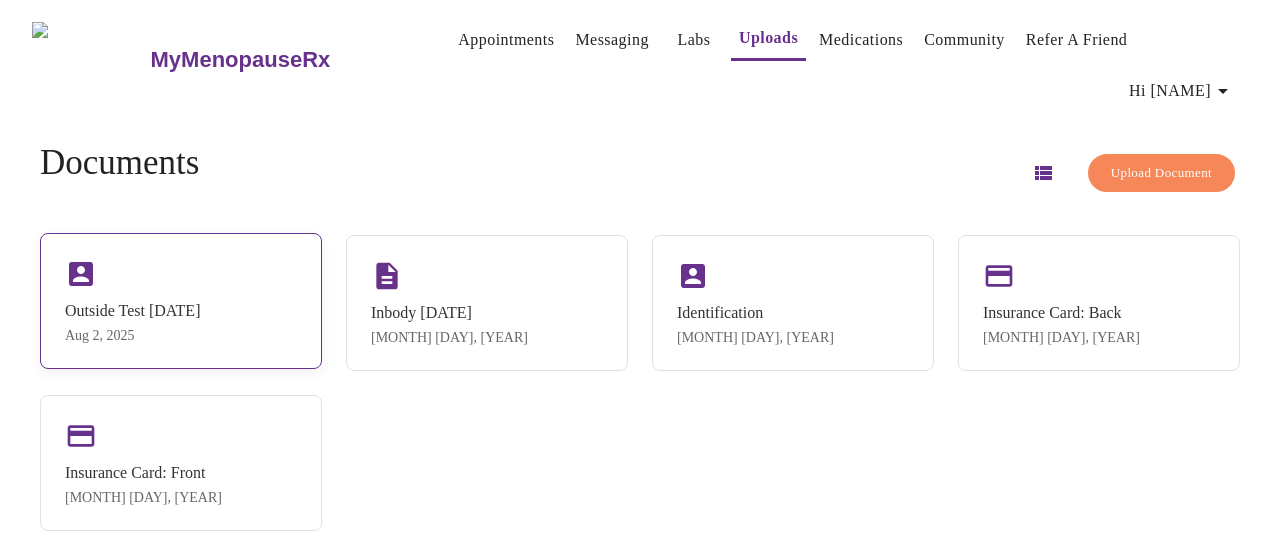drag, startPoint x: 111, startPoint y: 261, endPoint x: 84, endPoint y: 259, distance: 27.073973 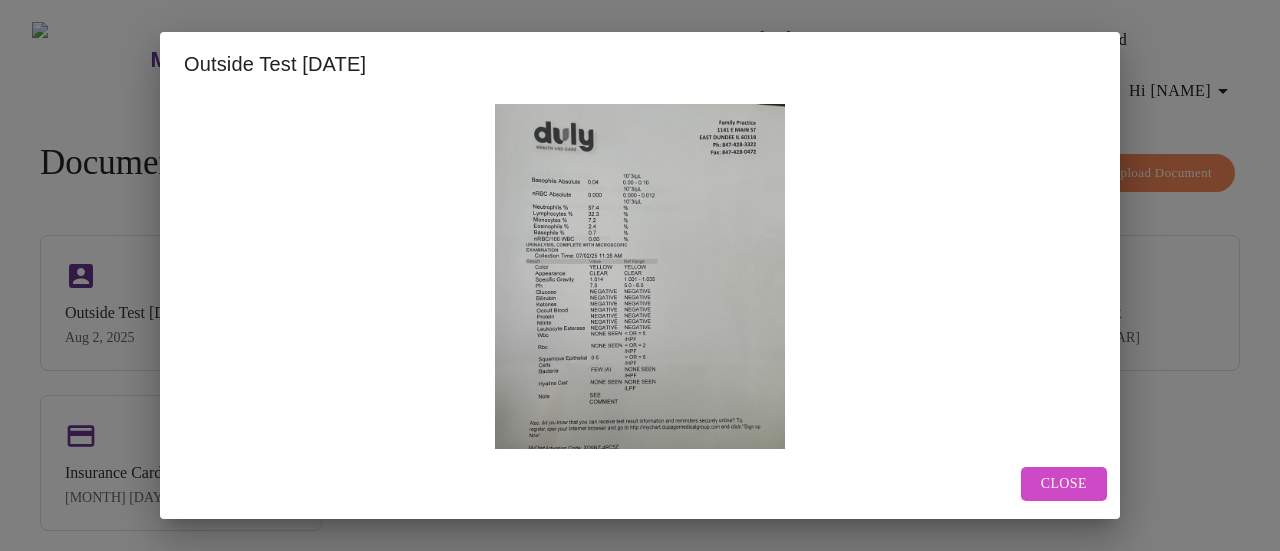scroll, scrollTop: 49, scrollLeft: 0, axis: vertical 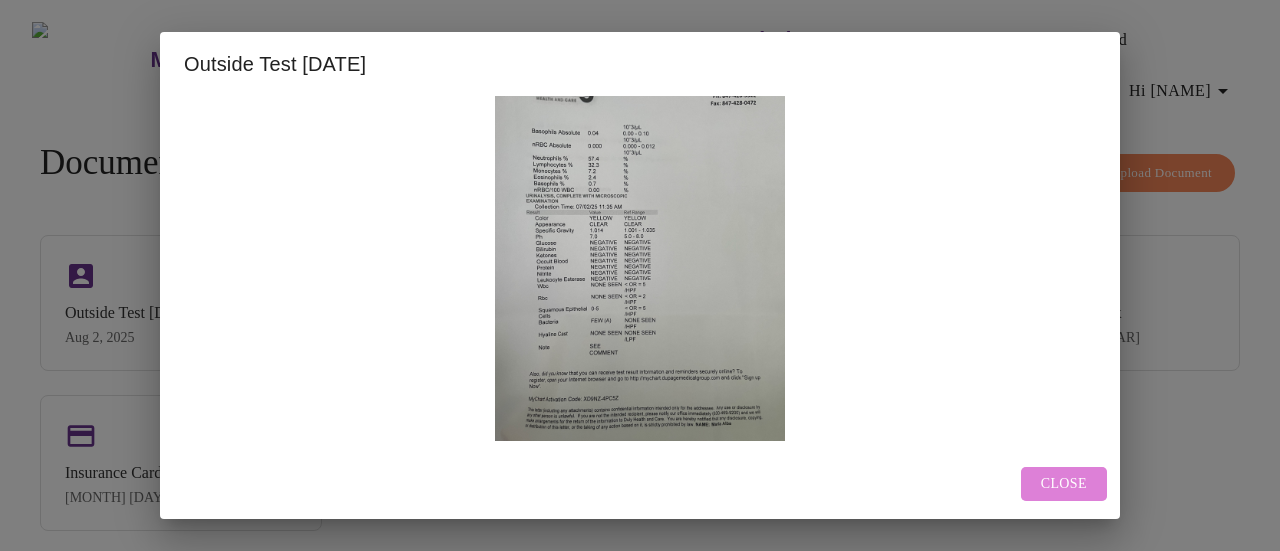 click on "Close" at bounding box center [1064, 484] 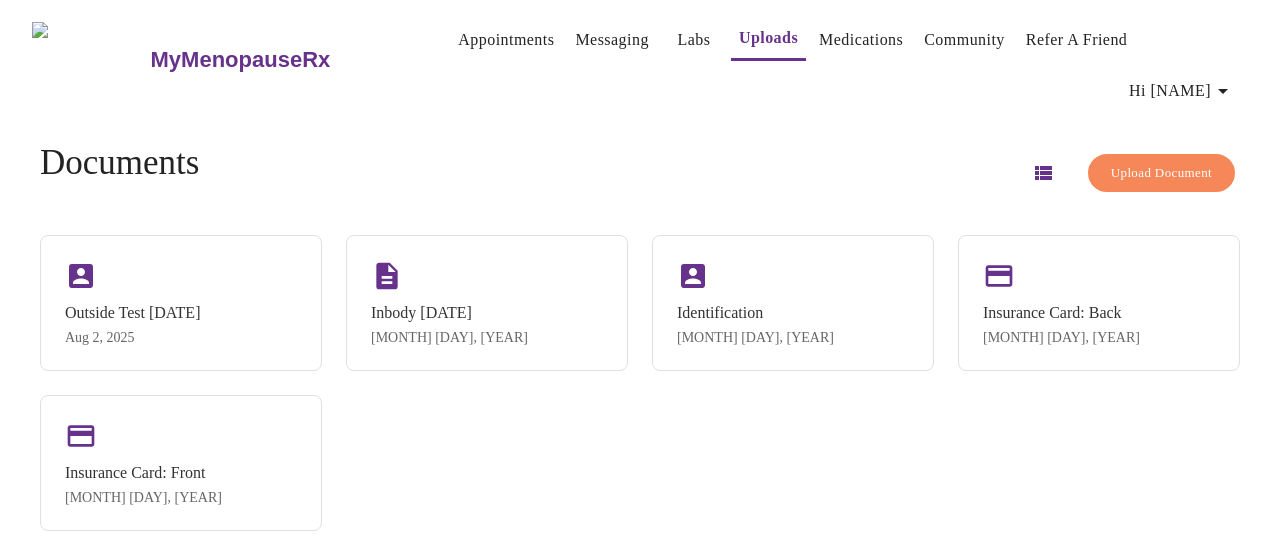 drag, startPoint x: 198, startPoint y: 263, endPoint x: 612, endPoint y: 471, distance: 463.31415 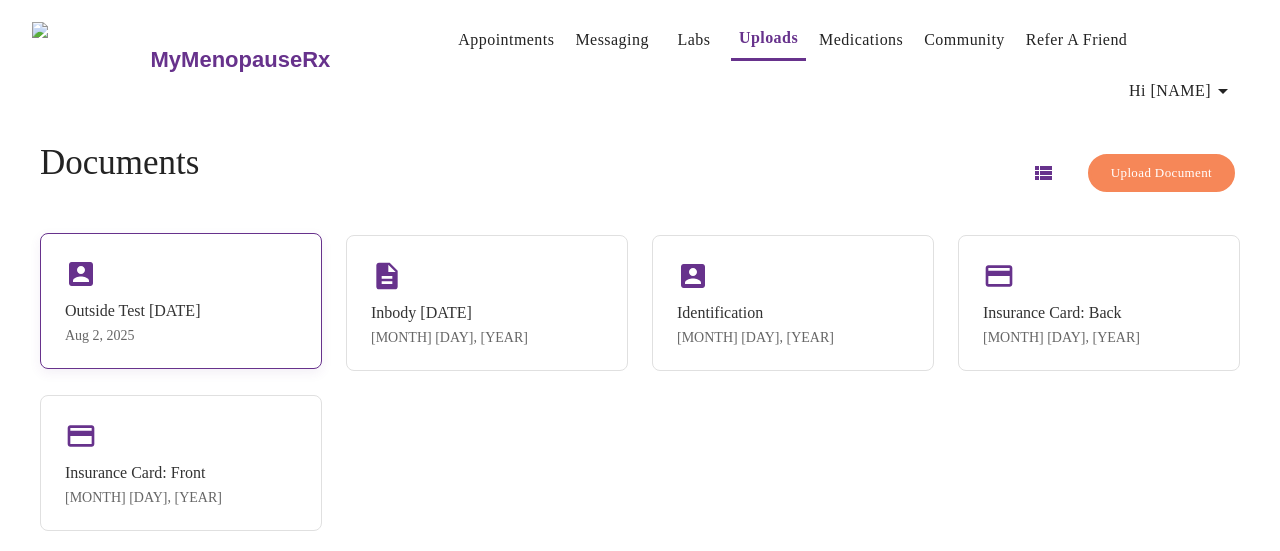 click on "Outside Test [DATE]" at bounding box center [181, 301] 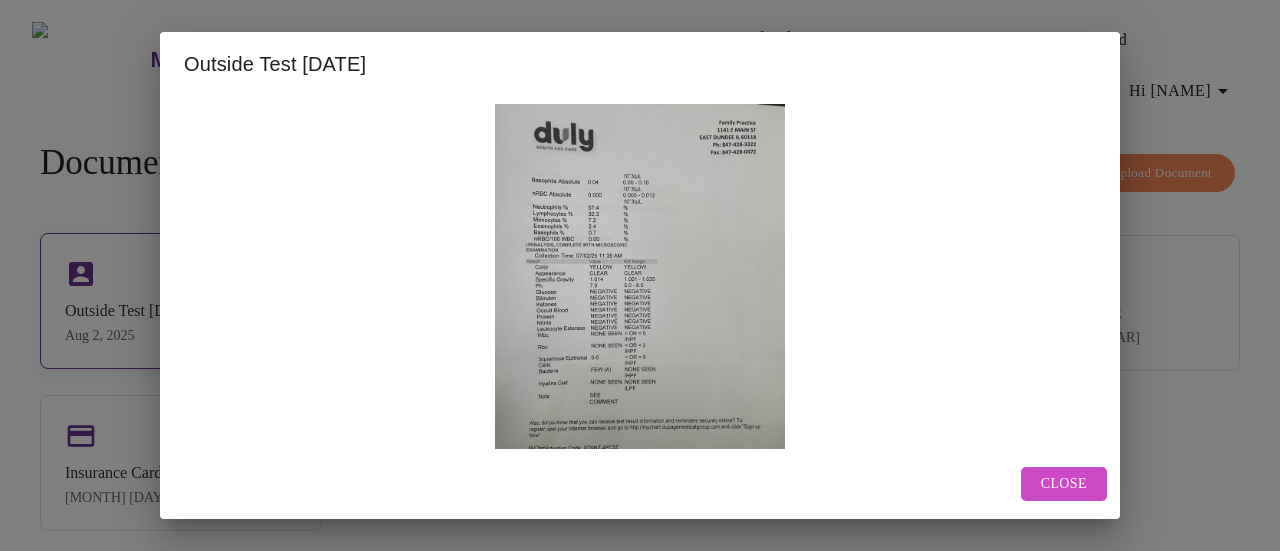 click at bounding box center (640, 297) 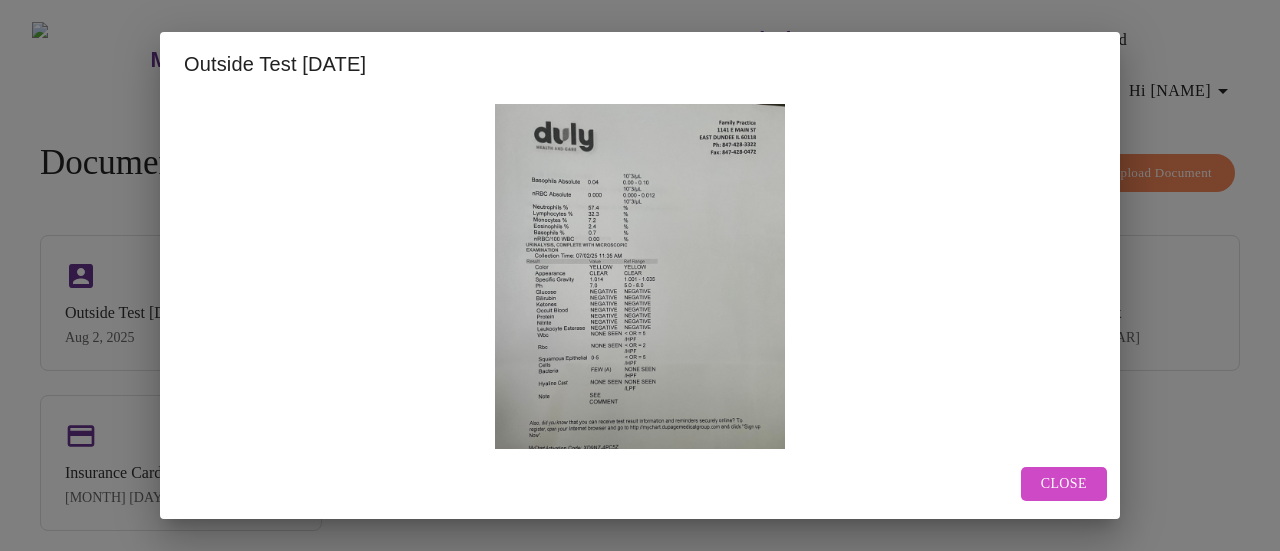 scroll, scrollTop: 49, scrollLeft: 0, axis: vertical 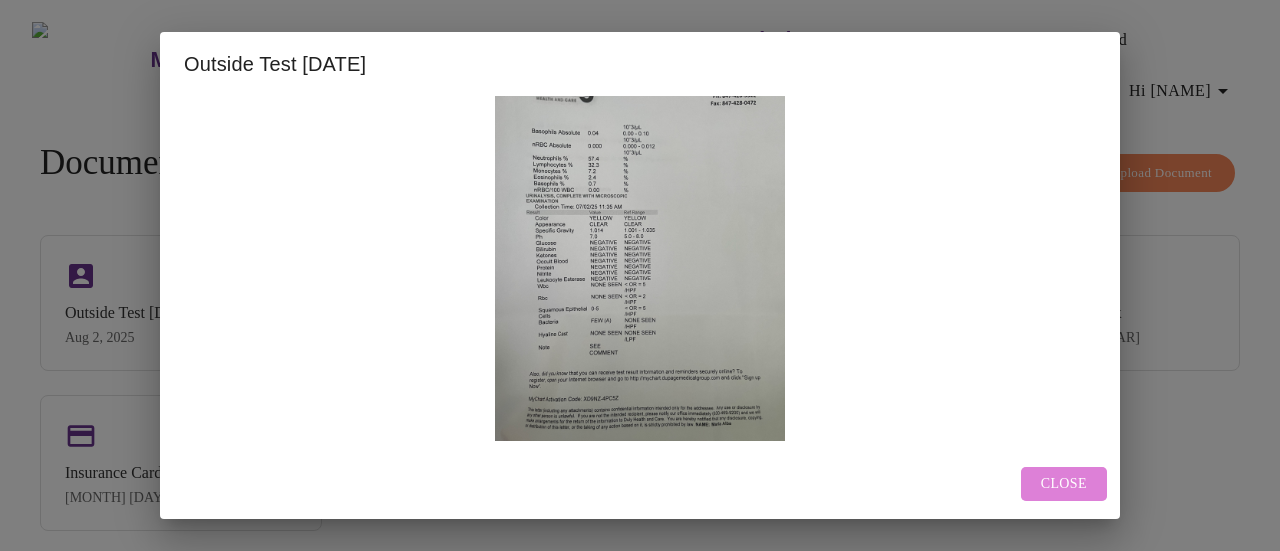 click on "Close" at bounding box center [1064, 484] 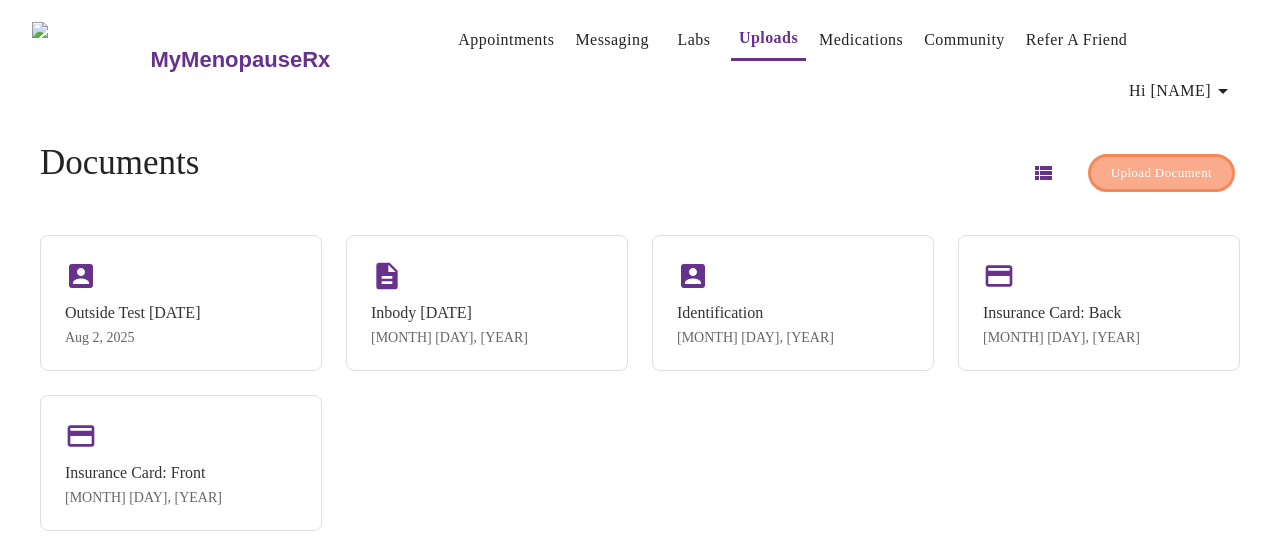 click on "Upload Document" at bounding box center [1161, 173] 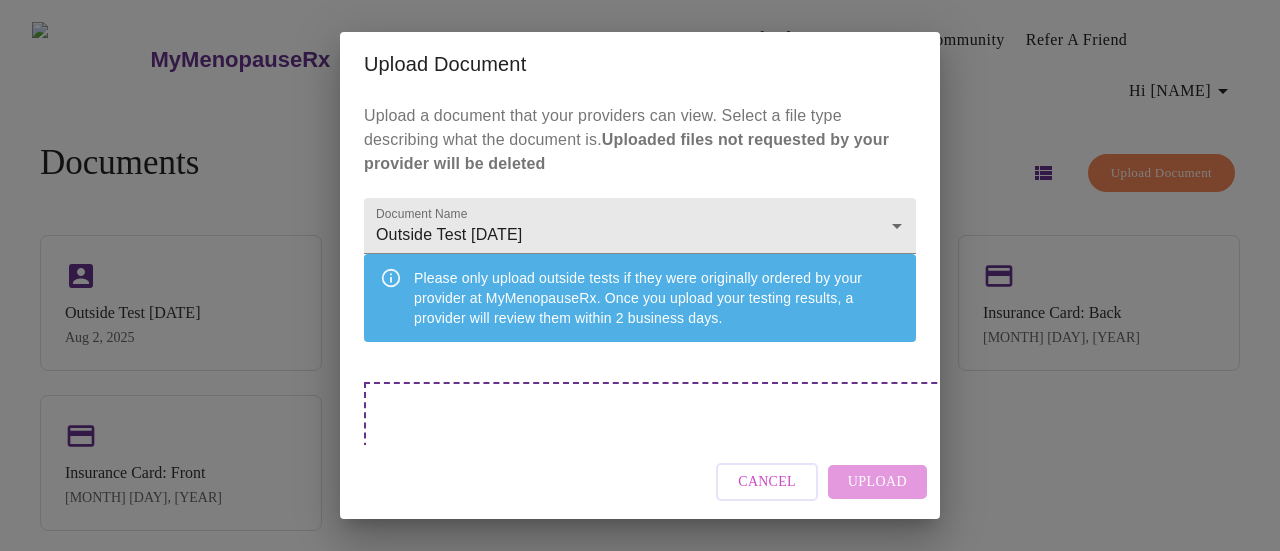 scroll, scrollTop: 165, scrollLeft: 0, axis: vertical 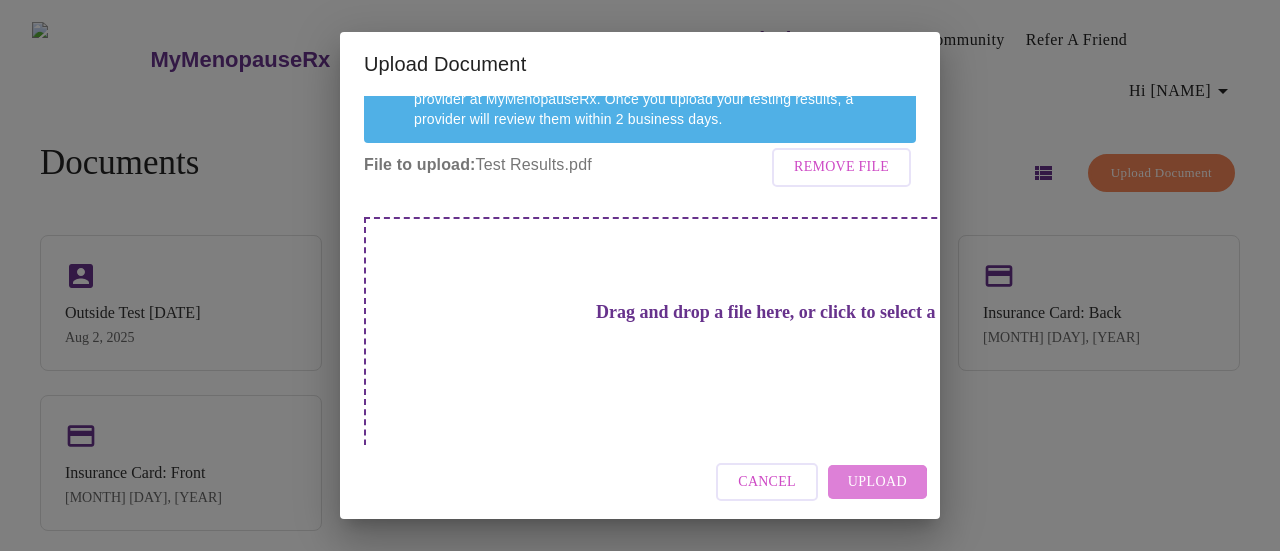 click on "Upload" at bounding box center [877, 482] 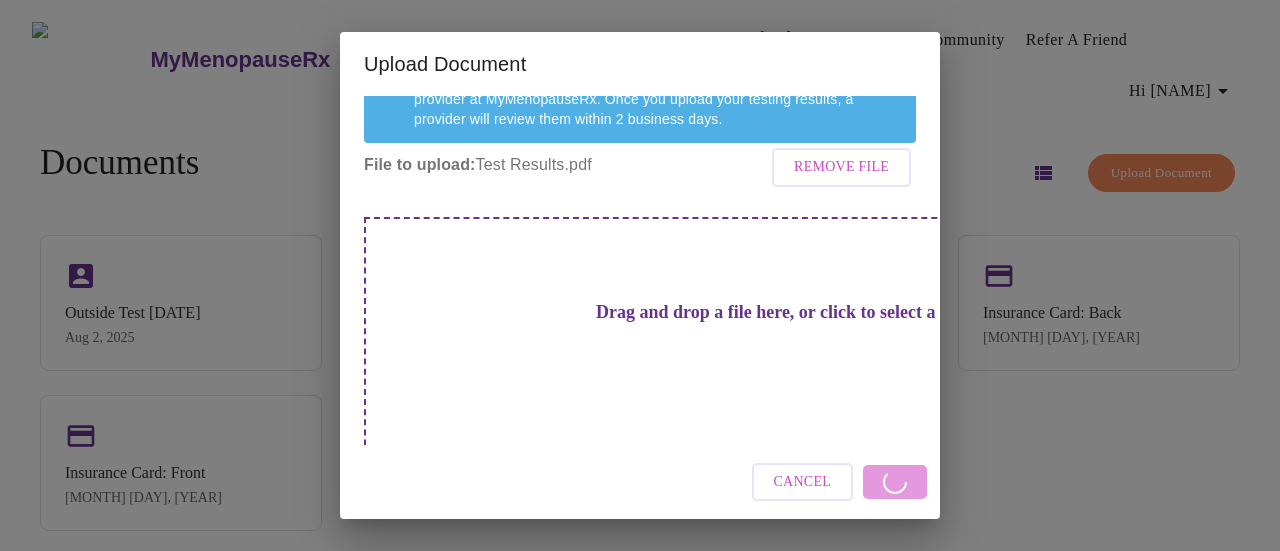 scroll, scrollTop: 165, scrollLeft: 0, axis: vertical 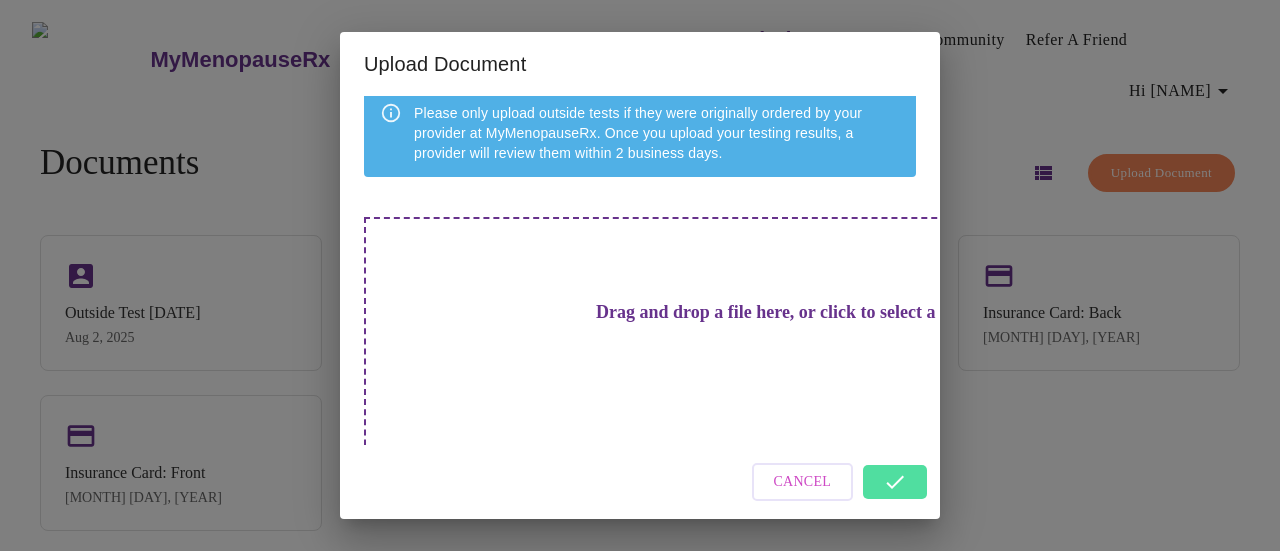 click on "Cancel" at bounding box center (640, 482) 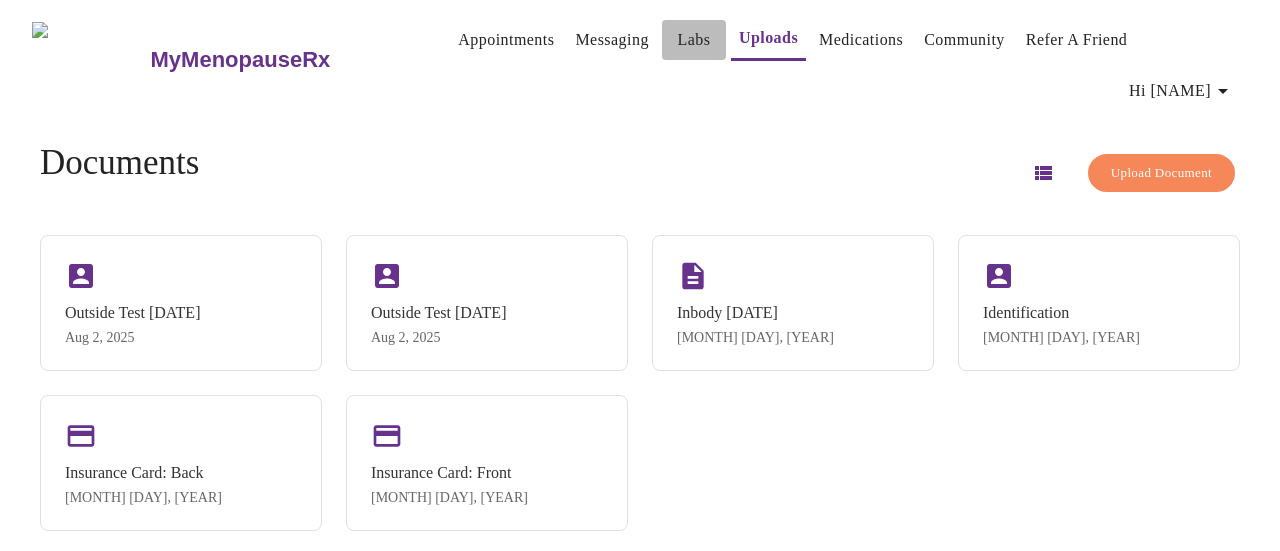 click on "Labs" at bounding box center [693, 40] 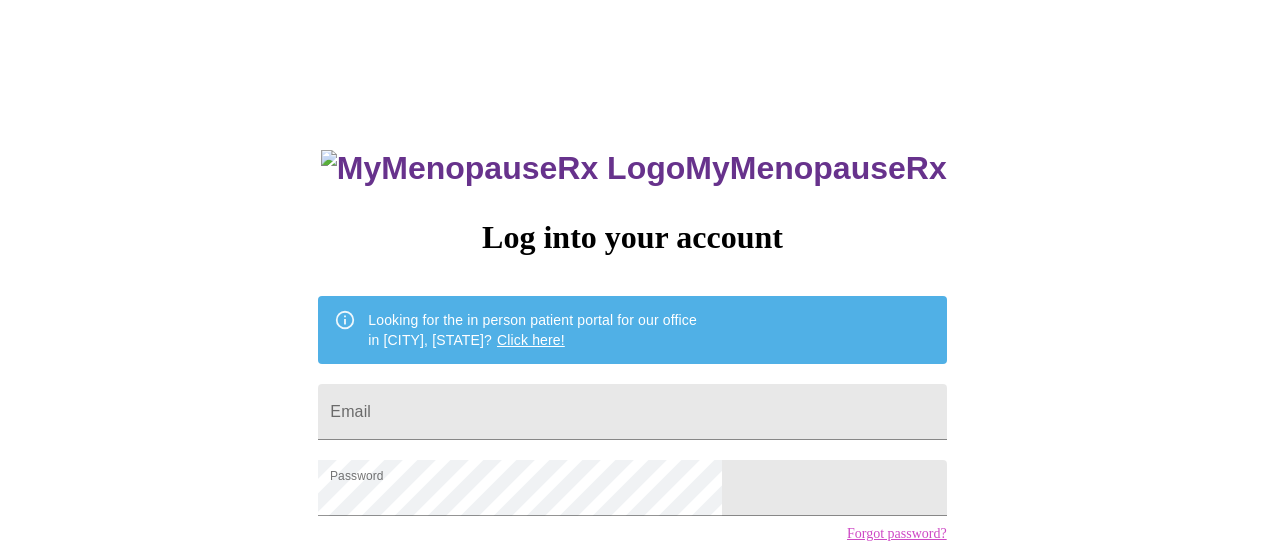 scroll, scrollTop: 0, scrollLeft: 0, axis: both 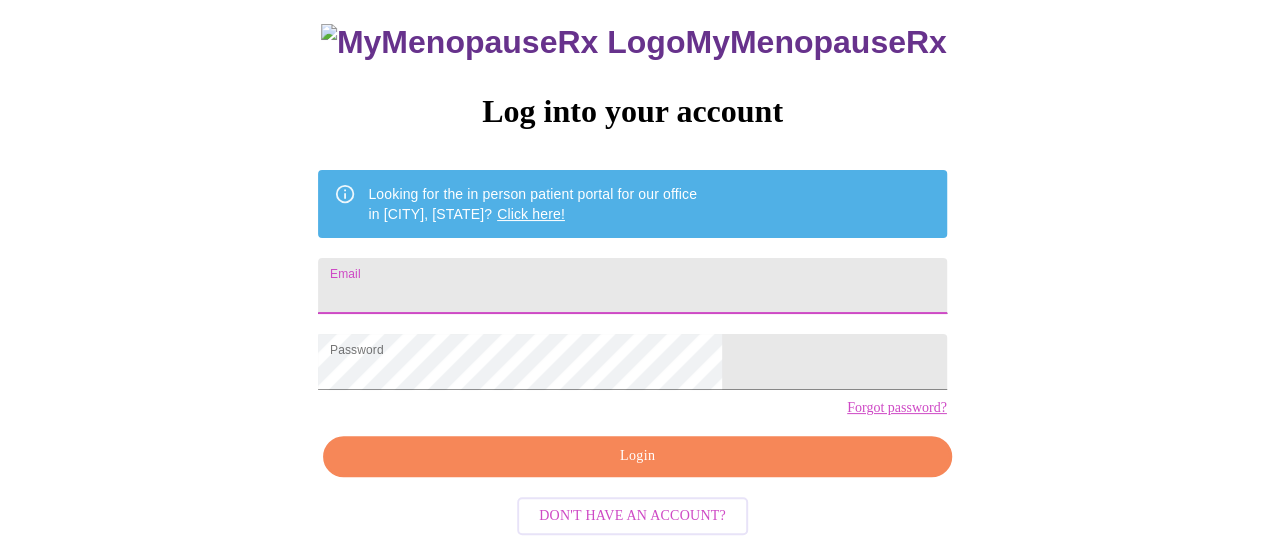 click on "Email" at bounding box center (632, 286) 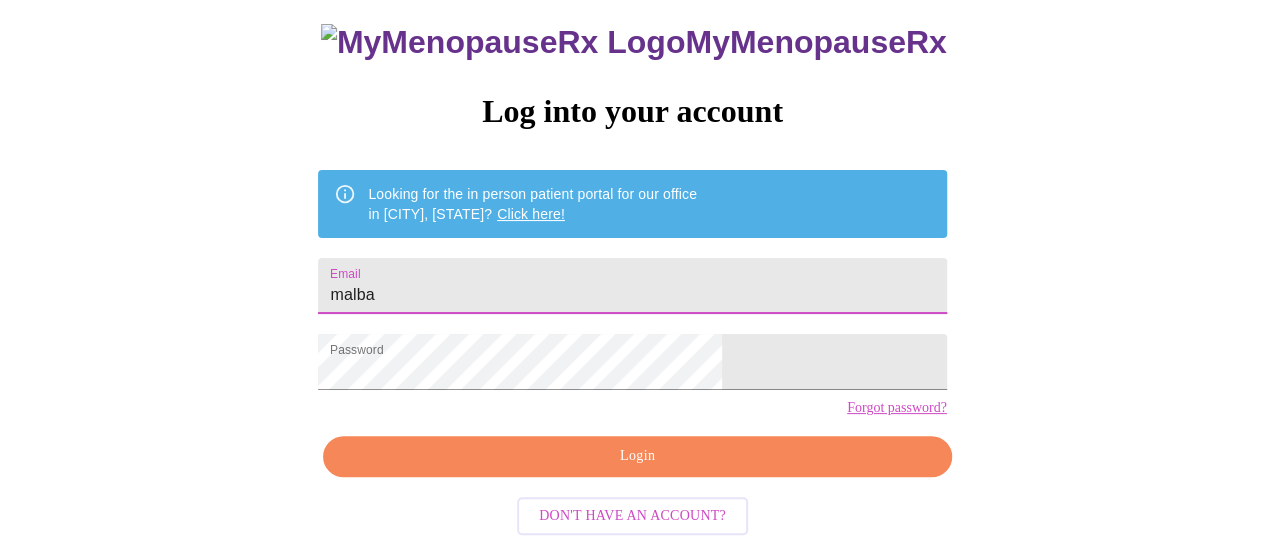 type on "[EMAIL]" 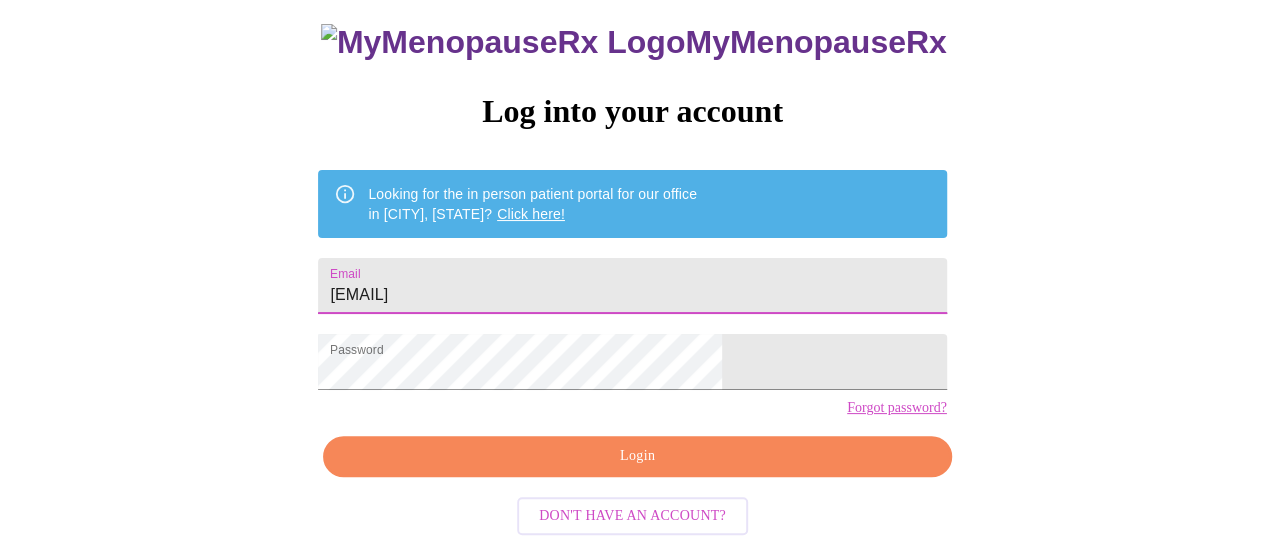 click on "Login" at bounding box center [637, 456] 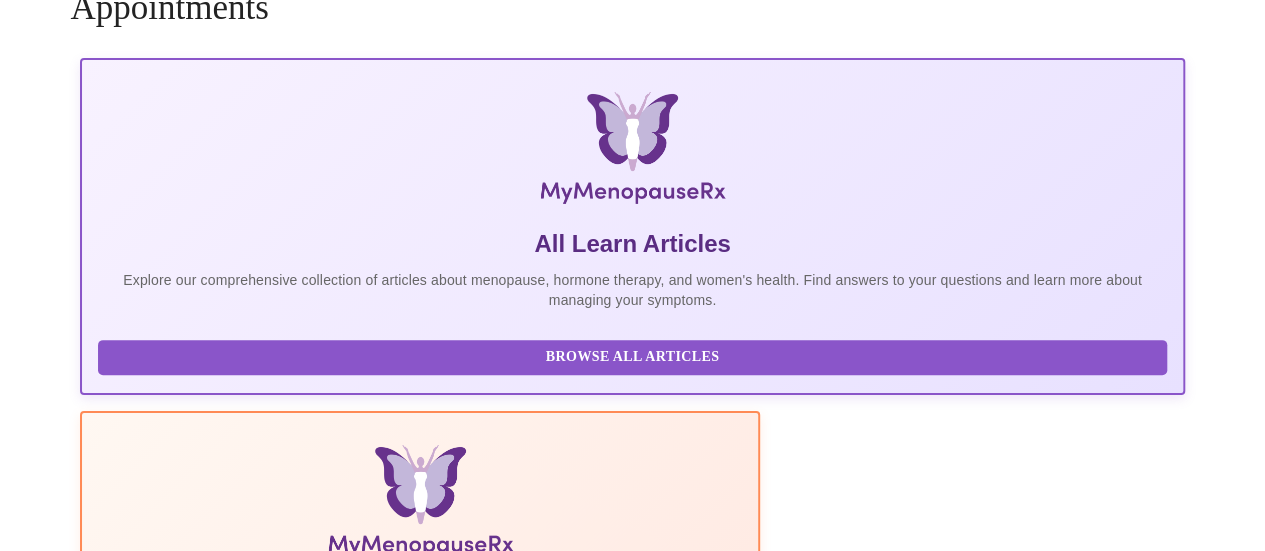 scroll, scrollTop: 152, scrollLeft: 0, axis: vertical 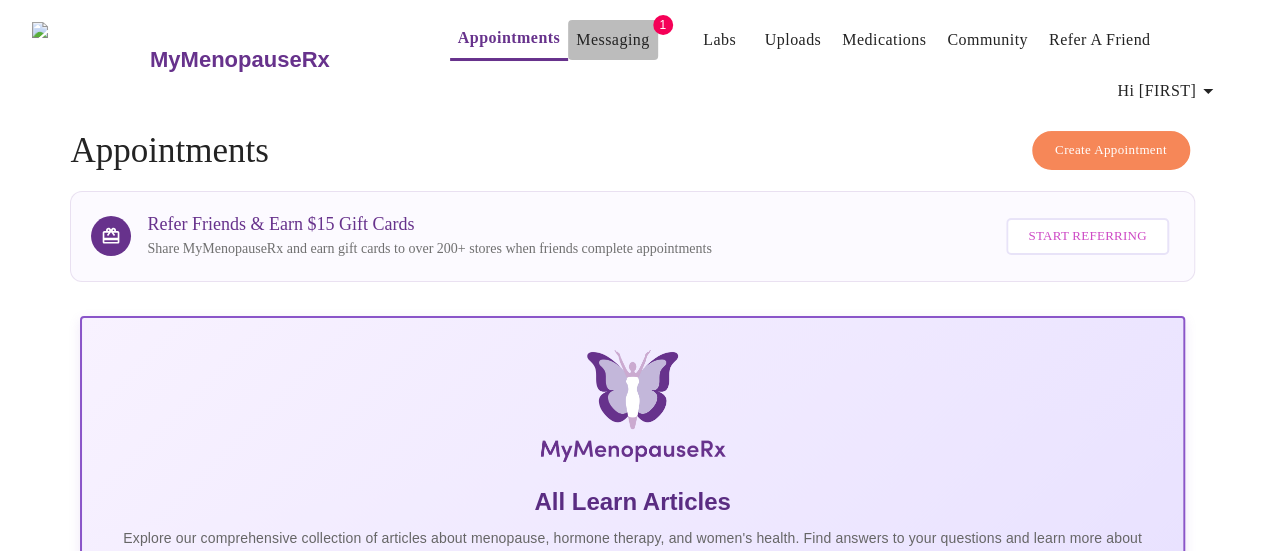 click on "Messaging" at bounding box center (612, 40) 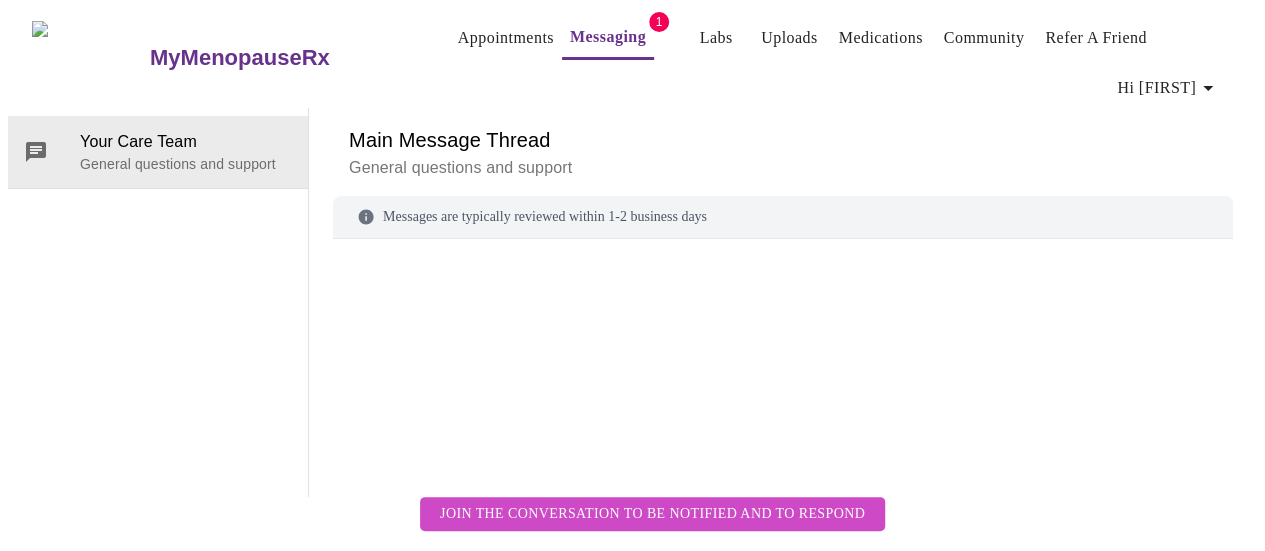 scroll, scrollTop: 100, scrollLeft: 0, axis: vertical 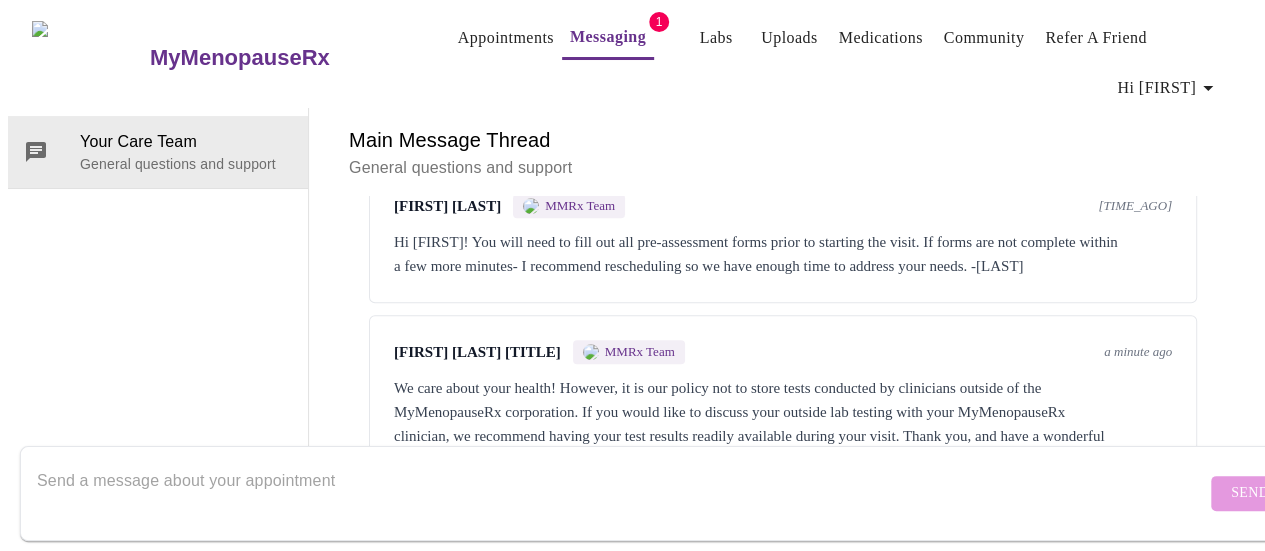 click on "Messaging" at bounding box center [608, 37] 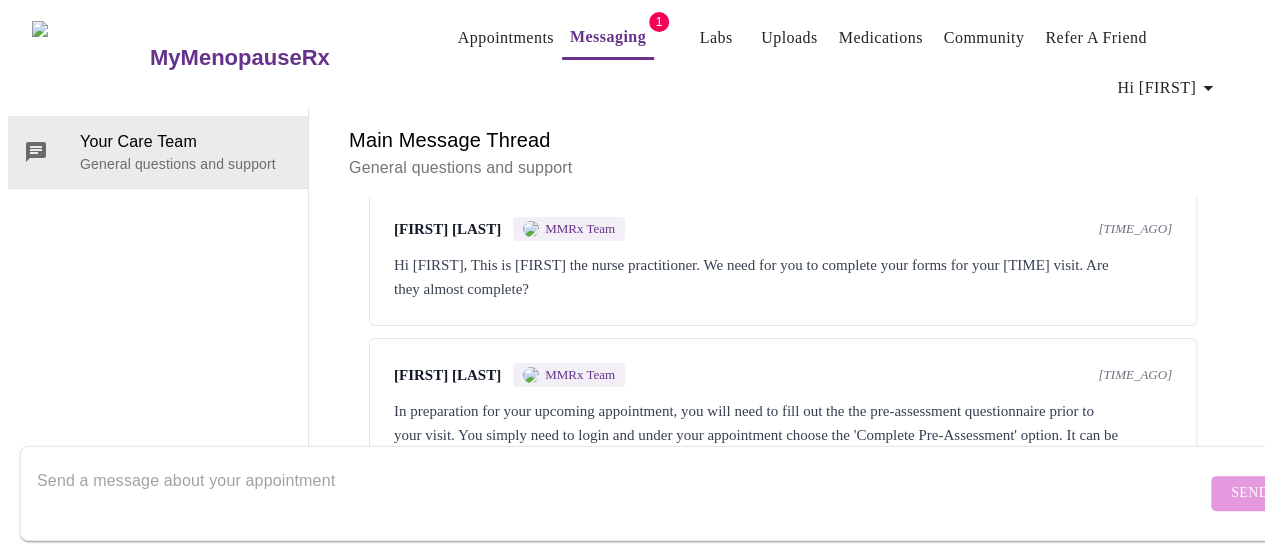 scroll, scrollTop: 90, scrollLeft: 0, axis: vertical 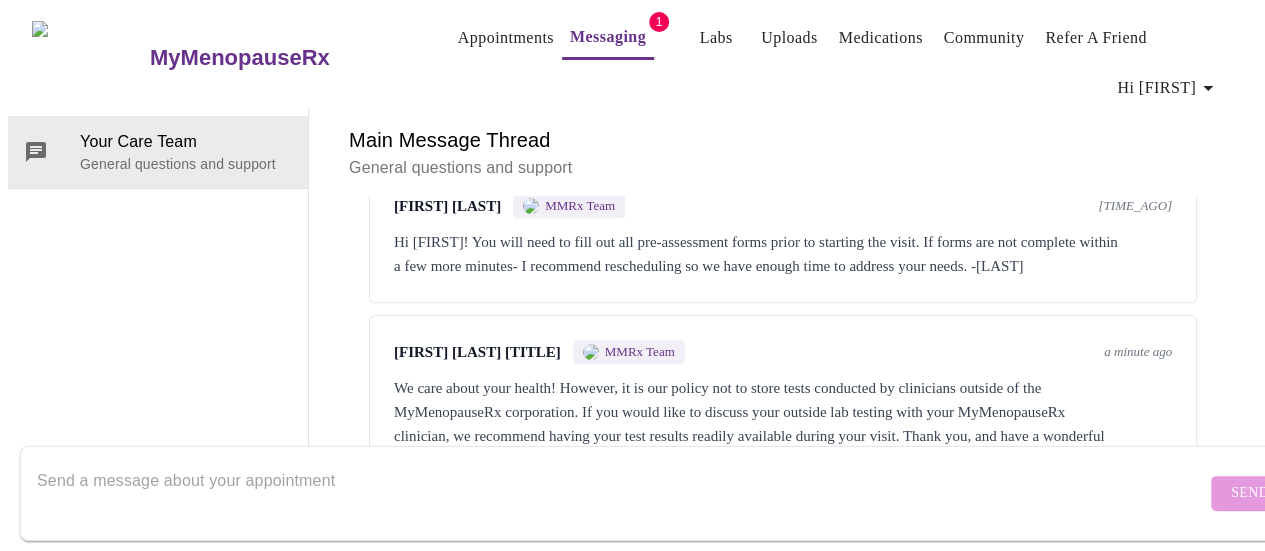 click on "Messaging" at bounding box center [608, 38] 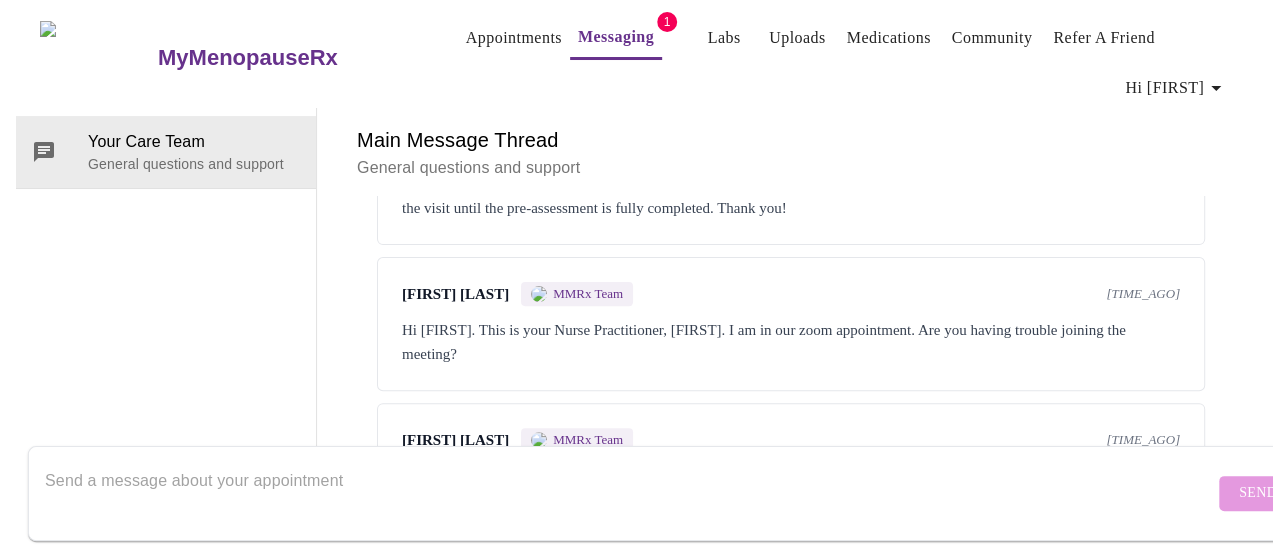 scroll, scrollTop: 353, scrollLeft: 0, axis: vertical 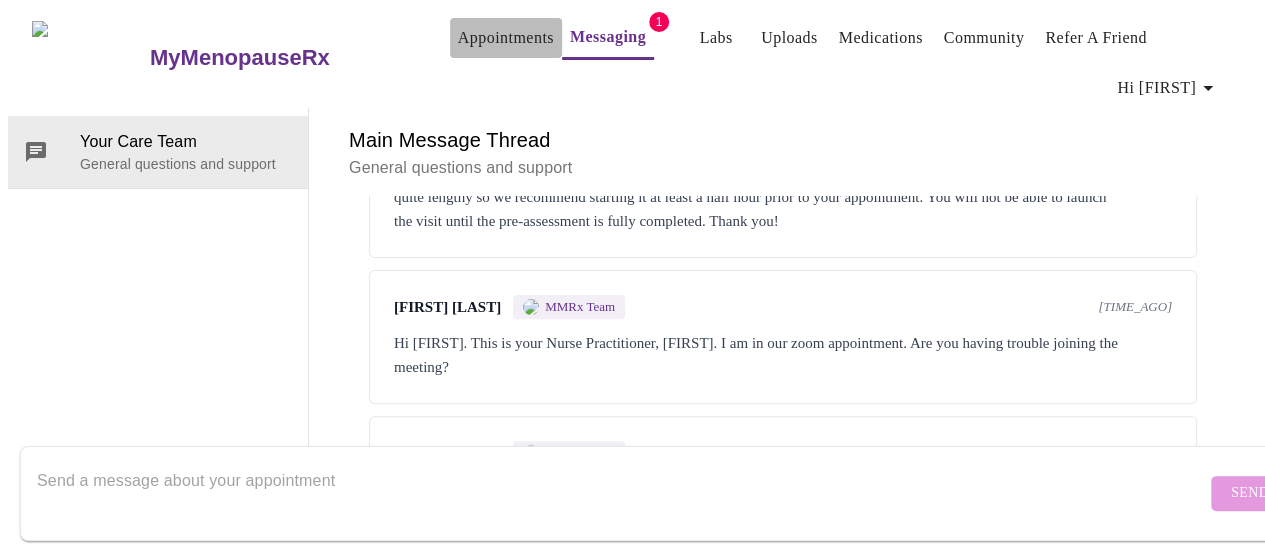 click on "Appointments" at bounding box center (506, 38) 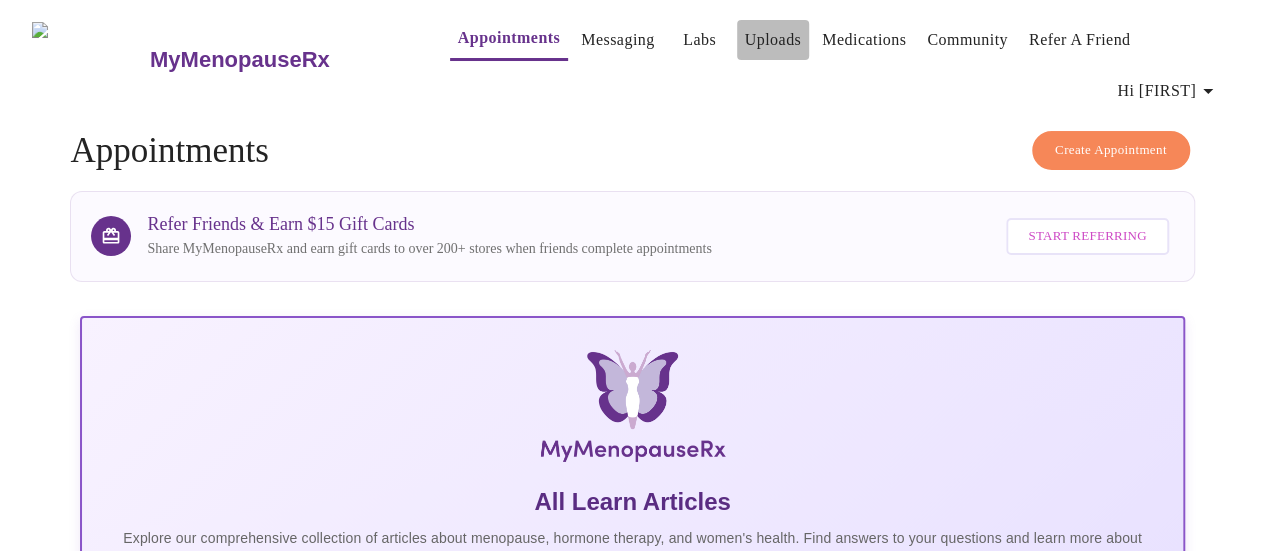click on "Uploads" at bounding box center [773, 40] 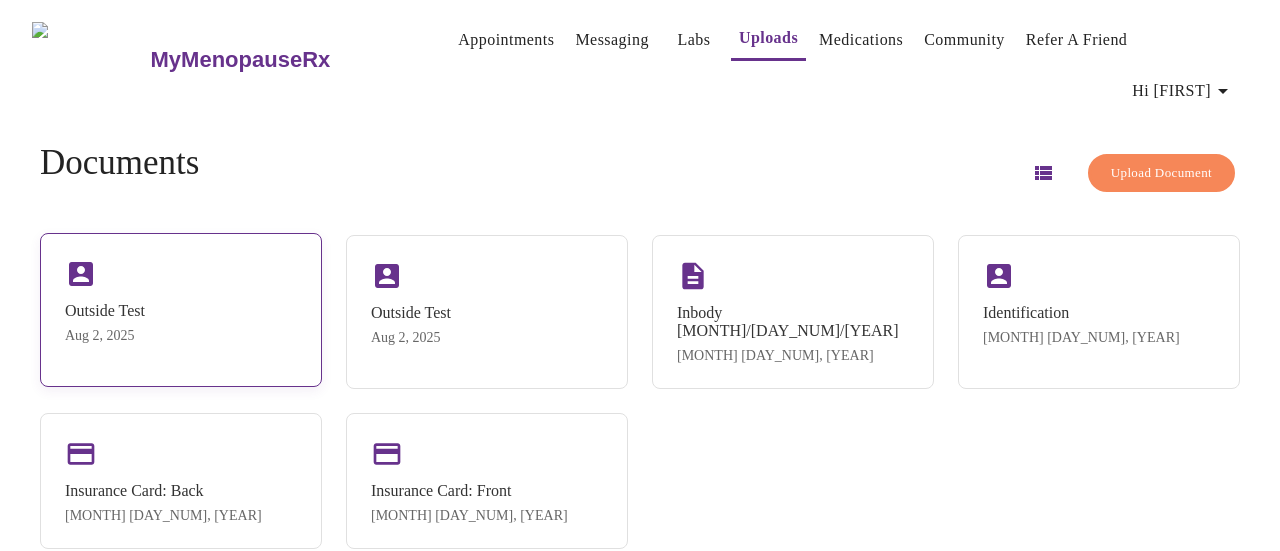click on "Outside Test [DATE]" at bounding box center [181, 310] 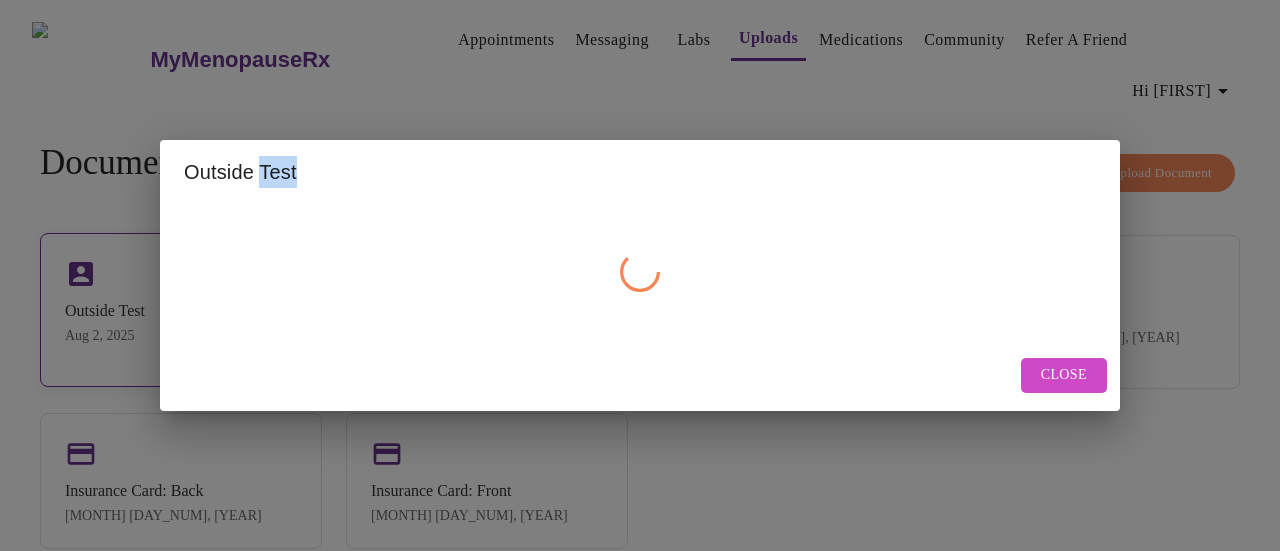 click at bounding box center (640, 272) 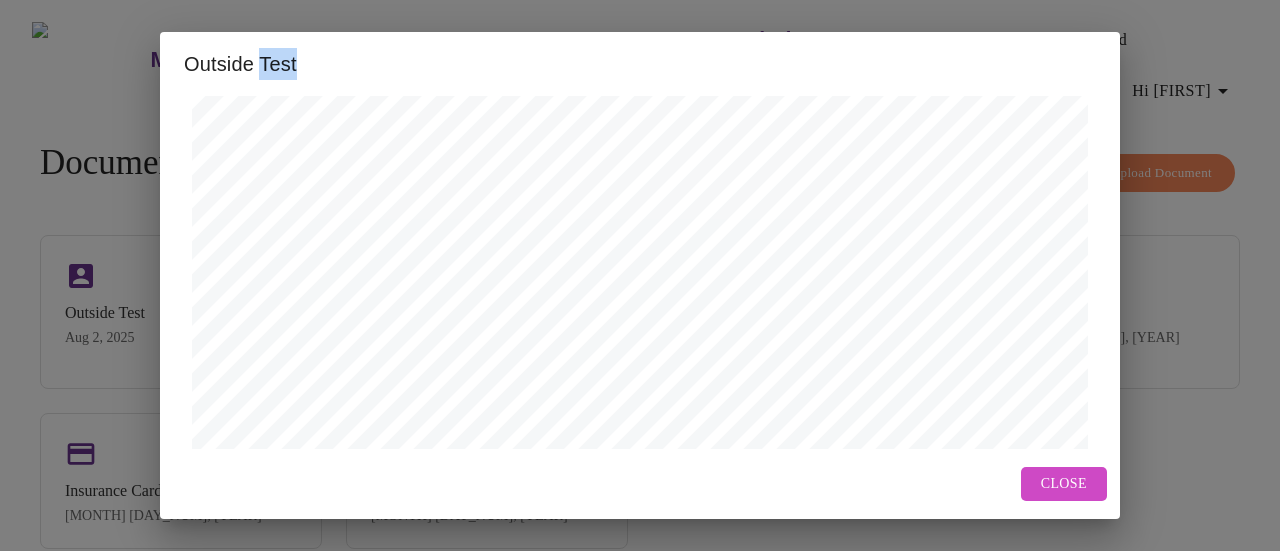 scroll, scrollTop: 898, scrollLeft: 0, axis: vertical 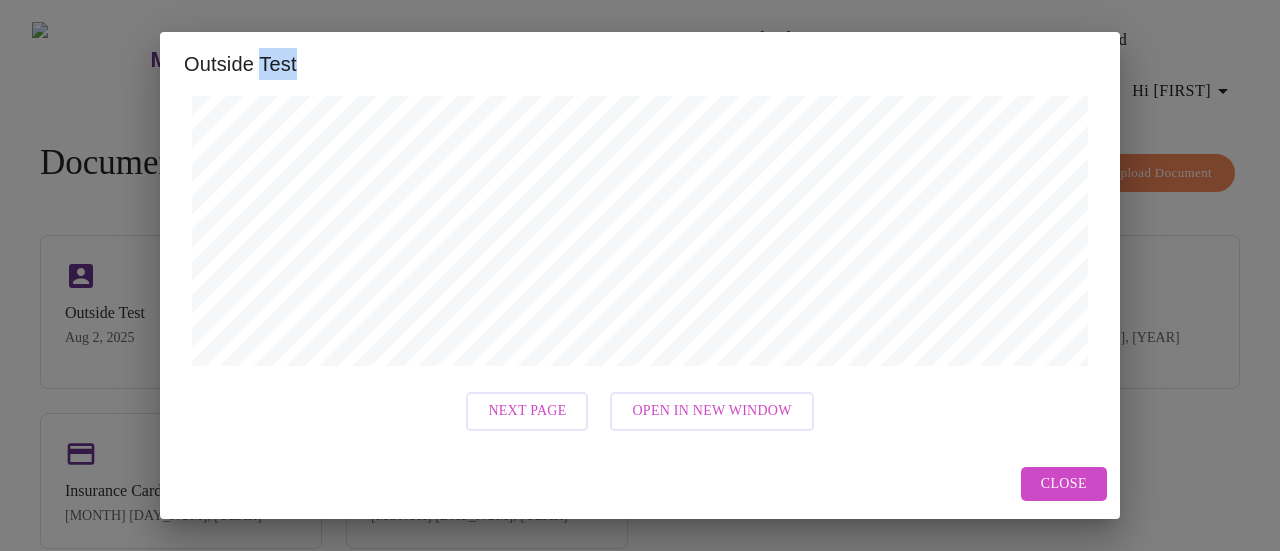click on "Close" at bounding box center (1064, 484) 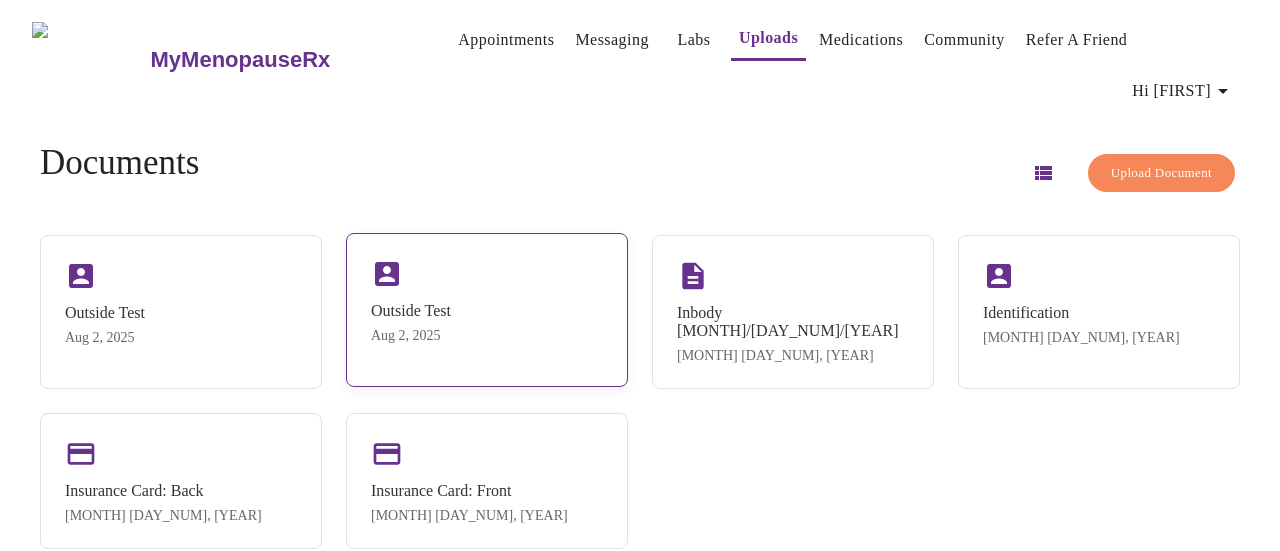 click on "Outside Test [DATE]" at bounding box center (487, 310) 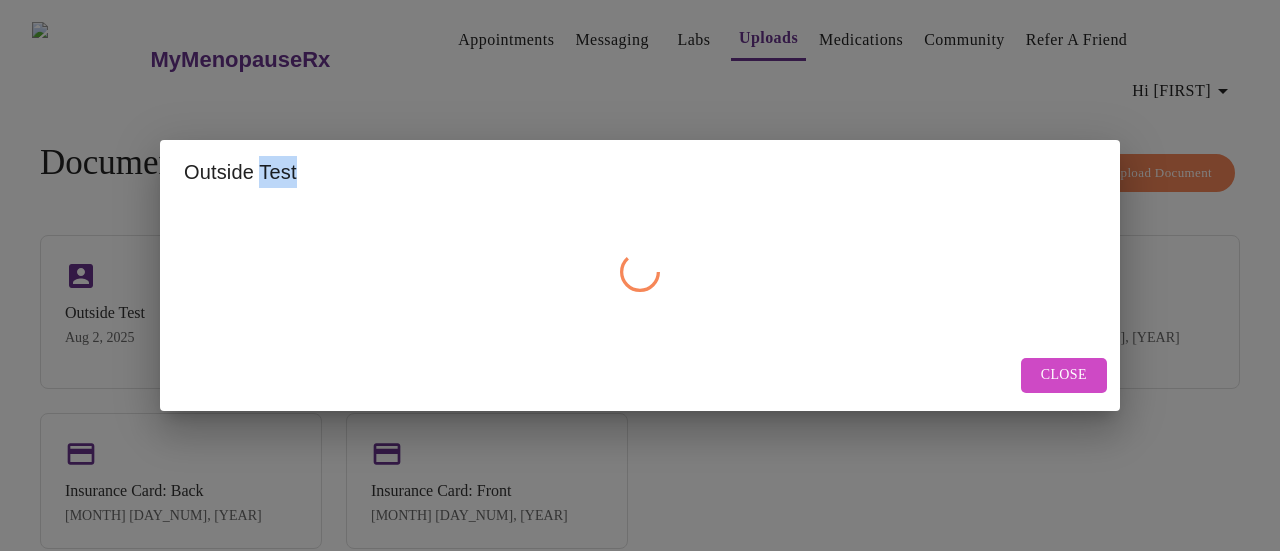 click at bounding box center [640, 272] 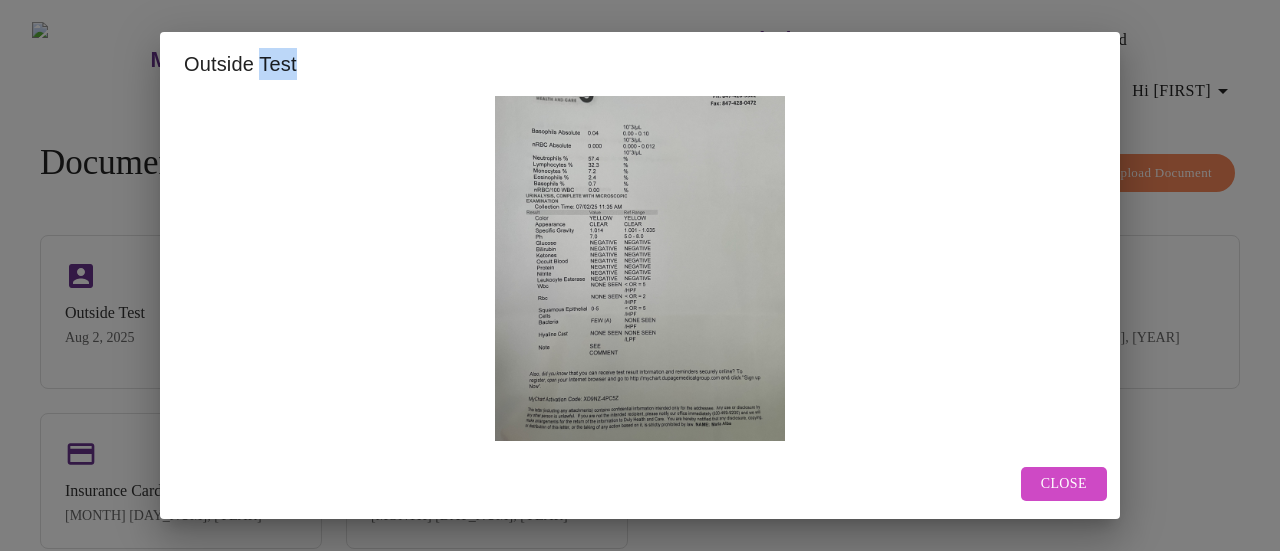 scroll, scrollTop: 0, scrollLeft: 0, axis: both 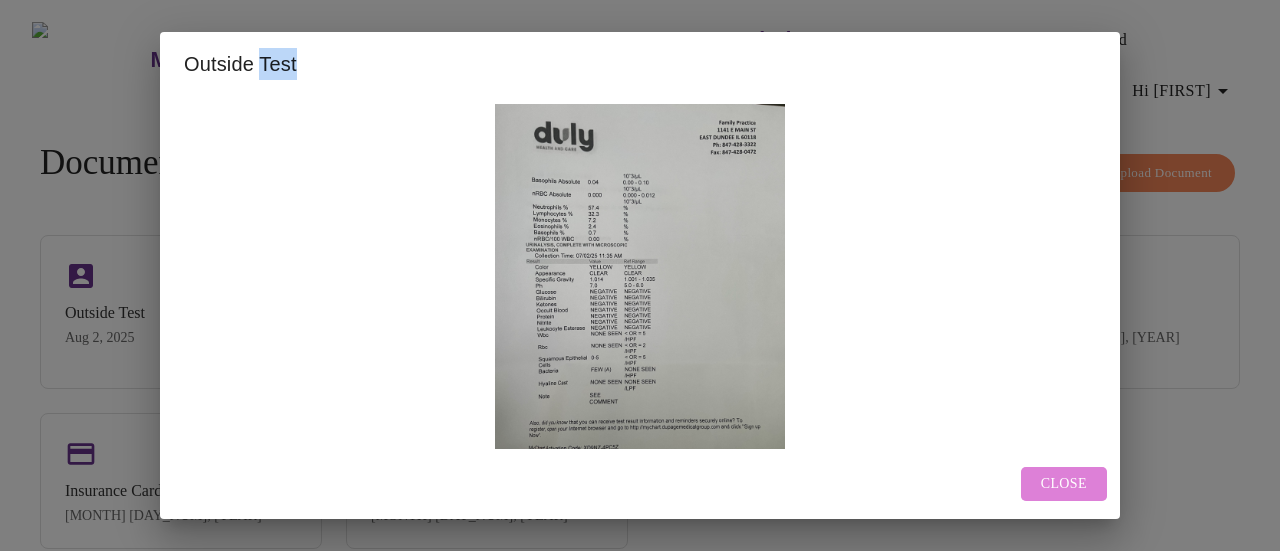 click on "Close" at bounding box center (1064, 484) 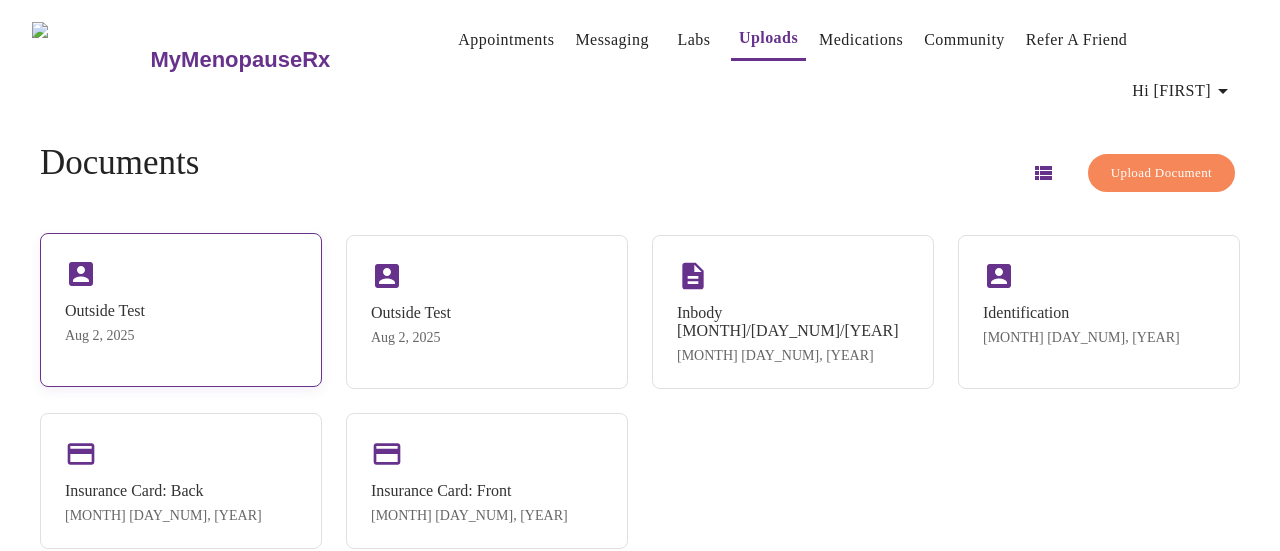 click on "Outside Test [DATE]" at bounding box center (181, 310) 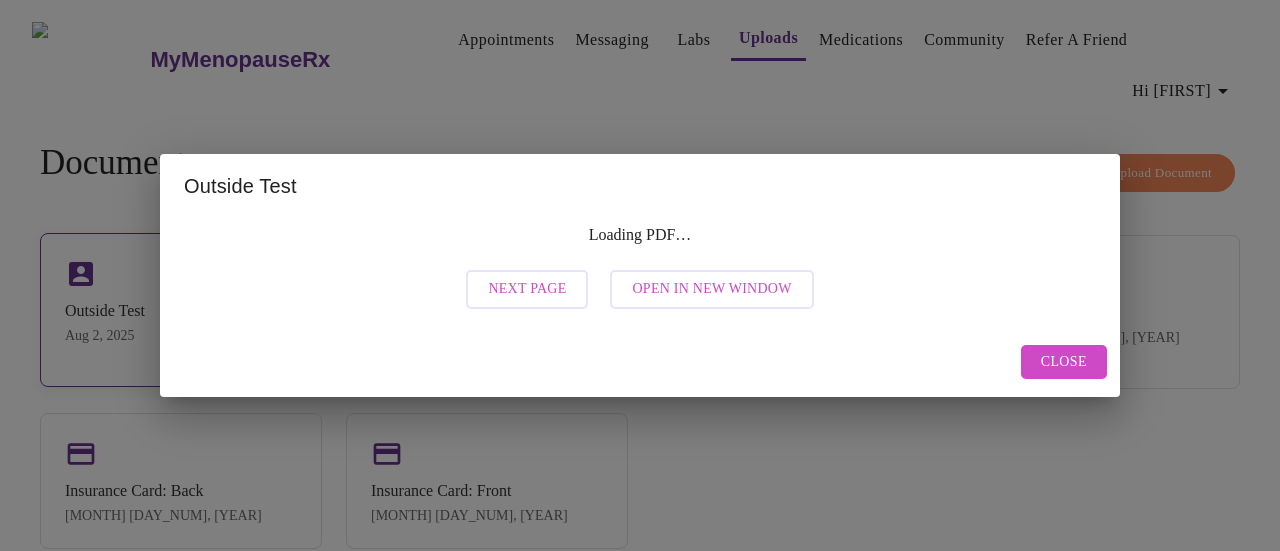 click on "Loading PDF… Next Page Open in New Window" at bounding box center [640, 272] 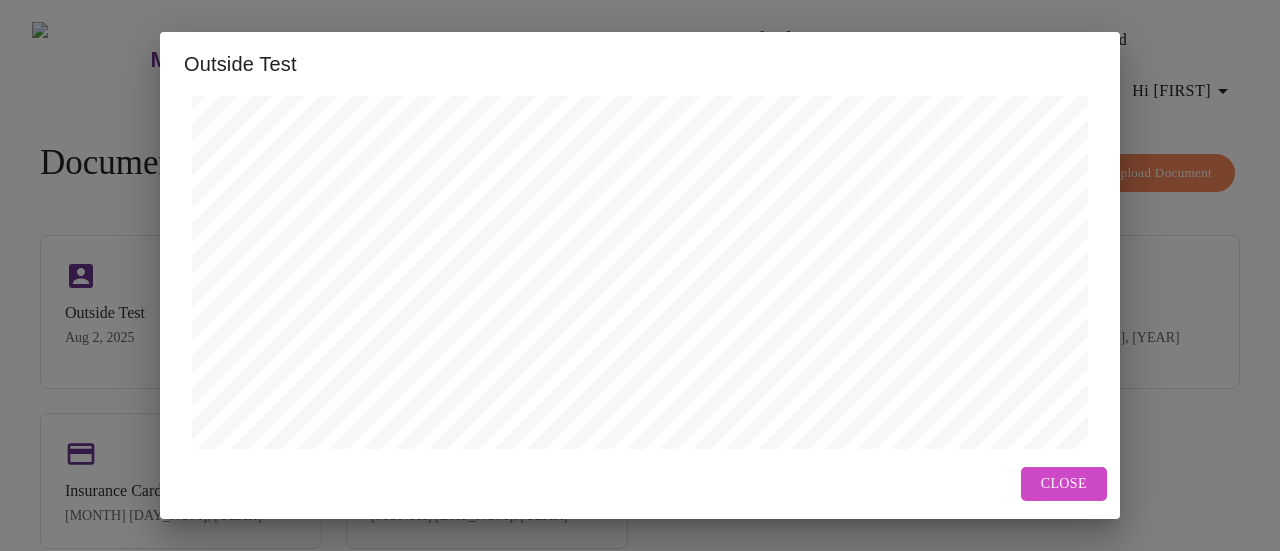 scroll, scrollTop: 898, scrollLeft: 0, axis: vertical 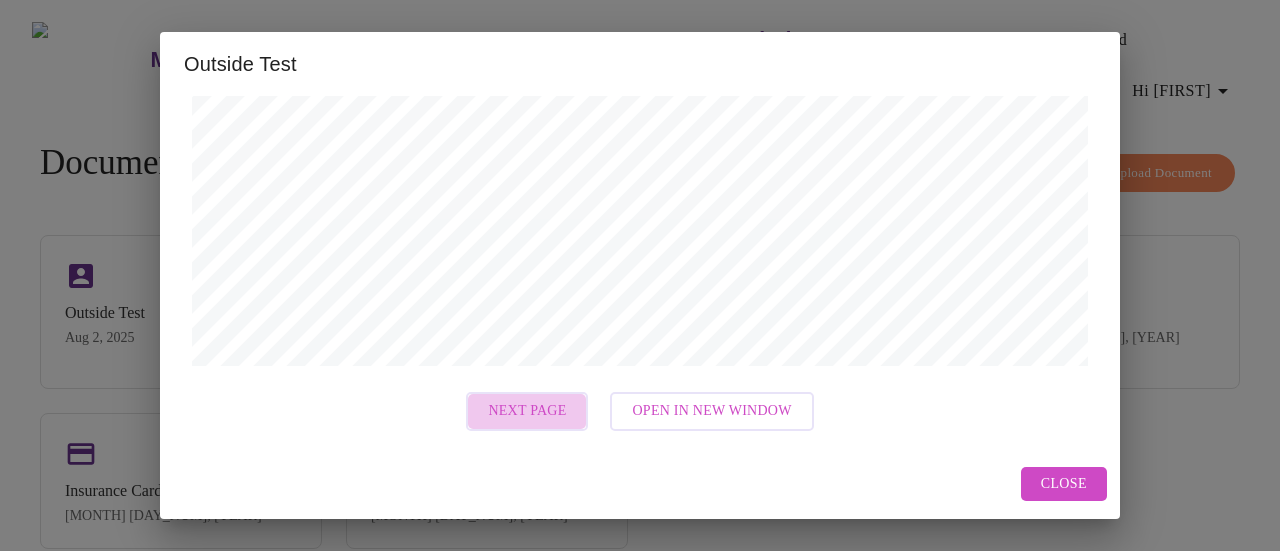 click on "Next Page" at bounding box center [527, 411] 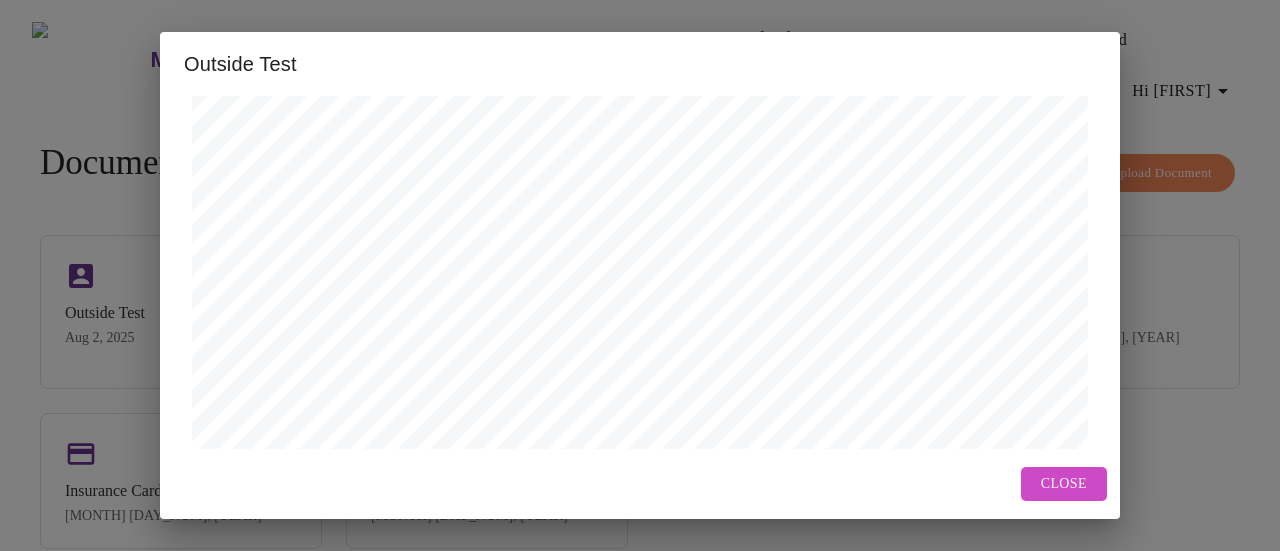 scroll, scrollTop: 898, scrollLeft: 0, axis: vertical 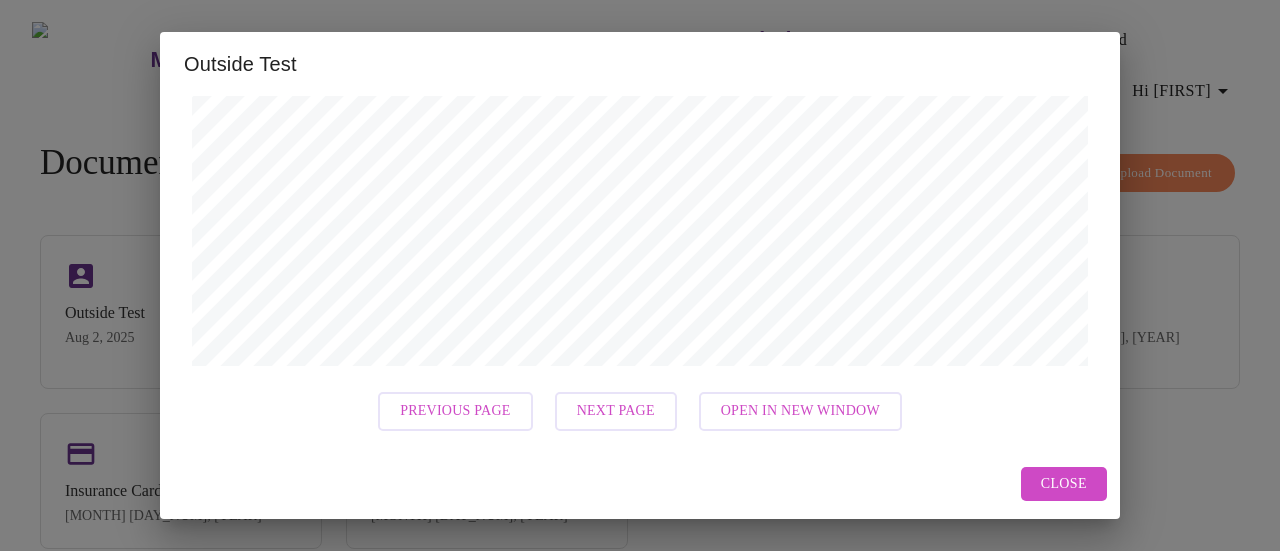 click on "Next Page" at bounding box center [616, 411] 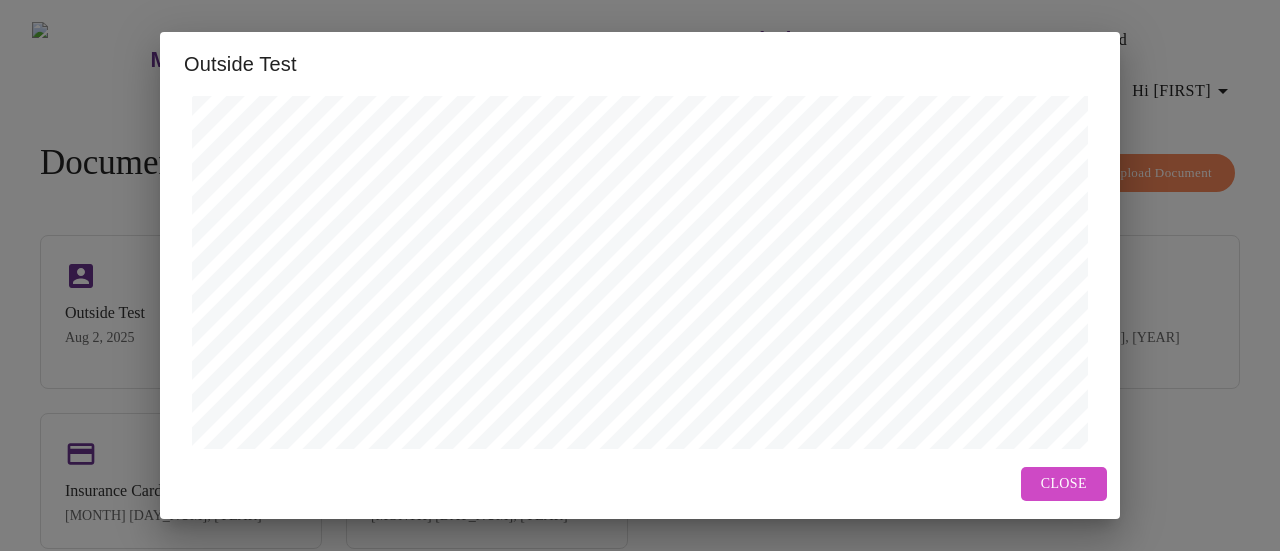 scroll, scrollTop: 898, scrollLeft: 0, axis: vertical 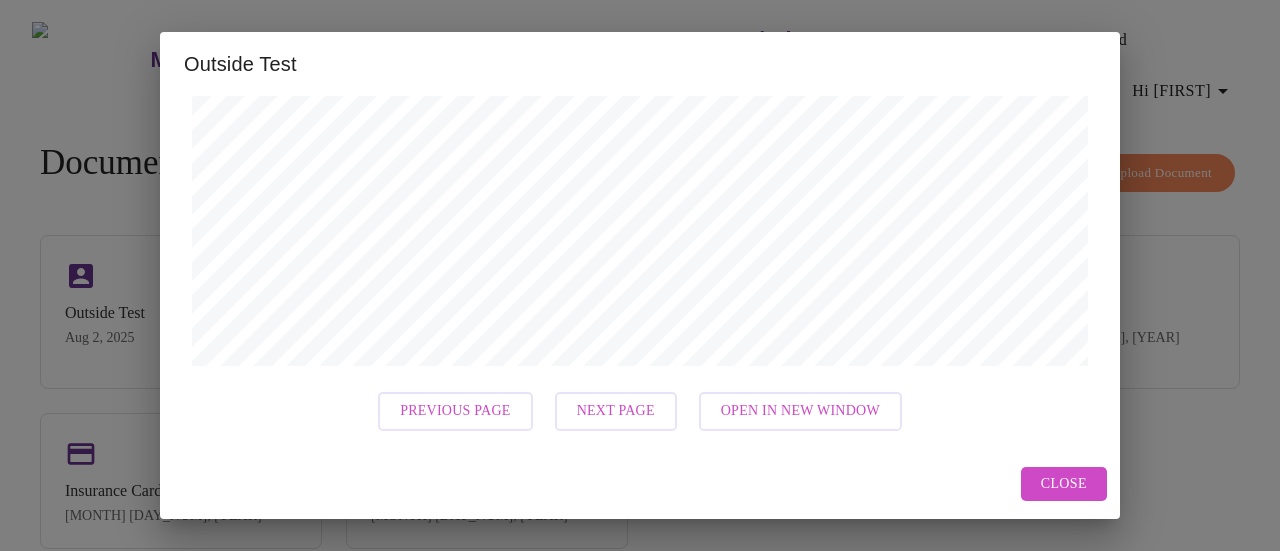 click on "Next Page" at bounding box center [616, 411] 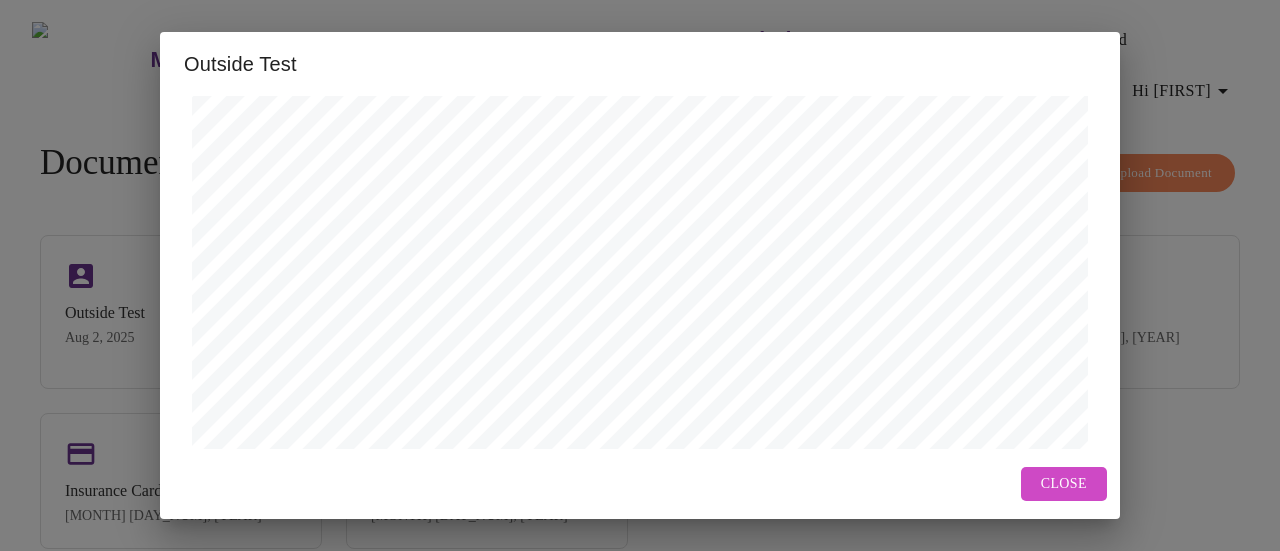 scroll, scrollTop: 898, scrollLeft: 0, axis: vertical 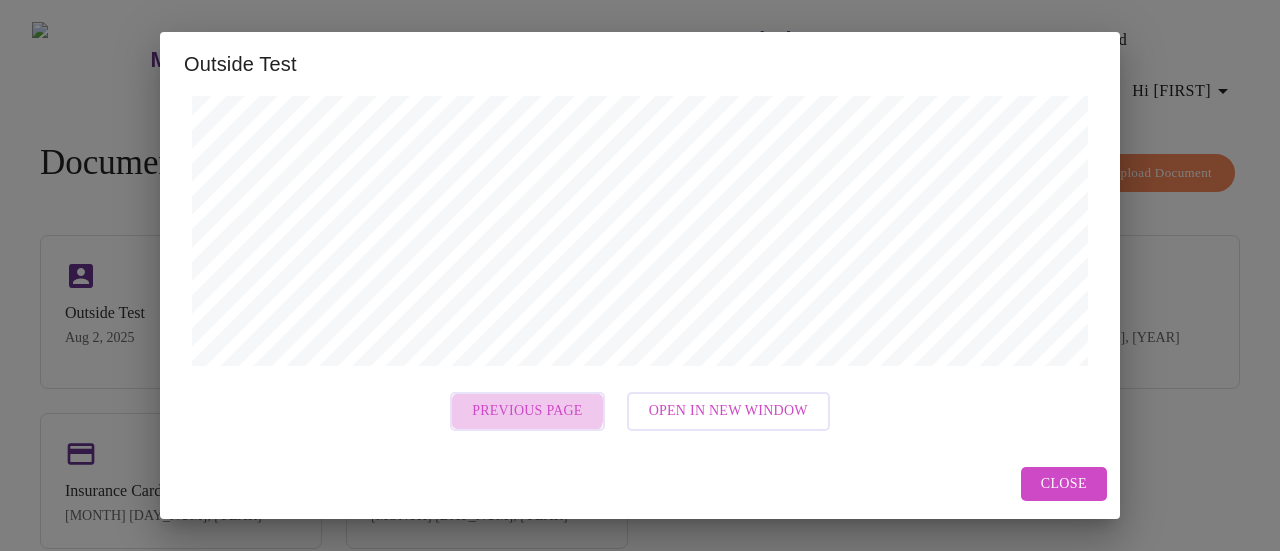 click on "Previous Page" at bounding box center (527, 411) 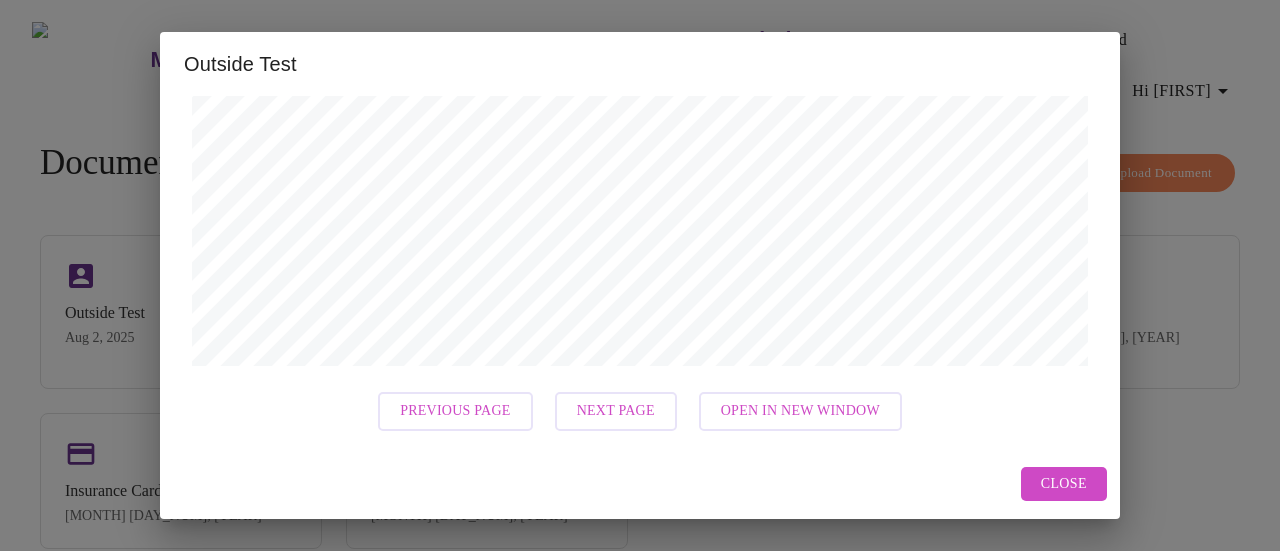 scroll, scrollTop: 0, scrollLeft: 0, axis: both 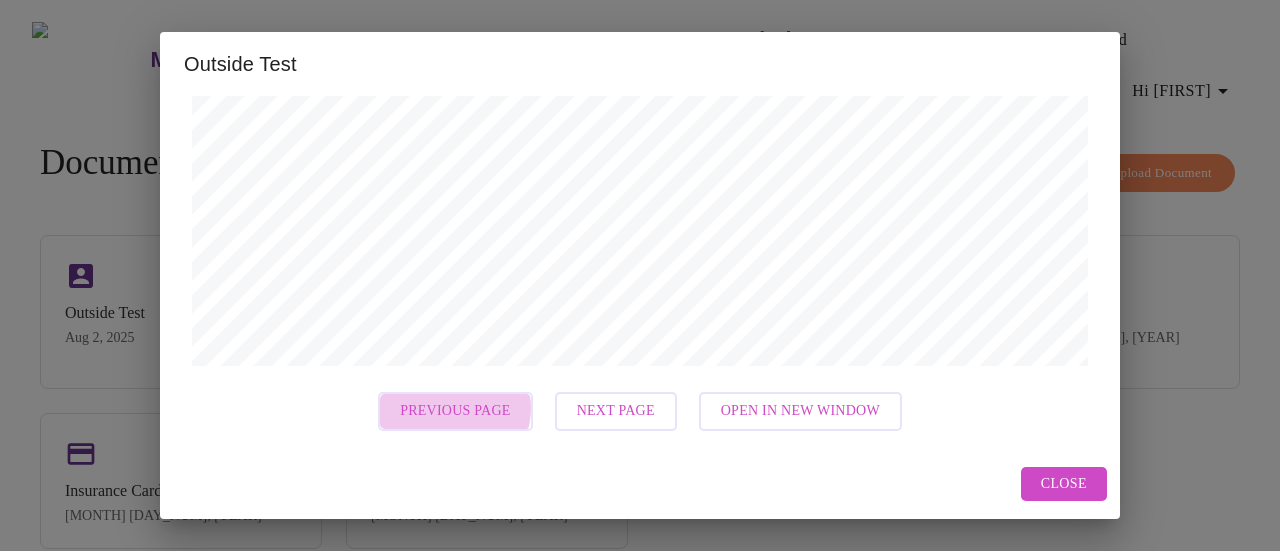 click on "Previous Page" at bounding box center [455, 411] 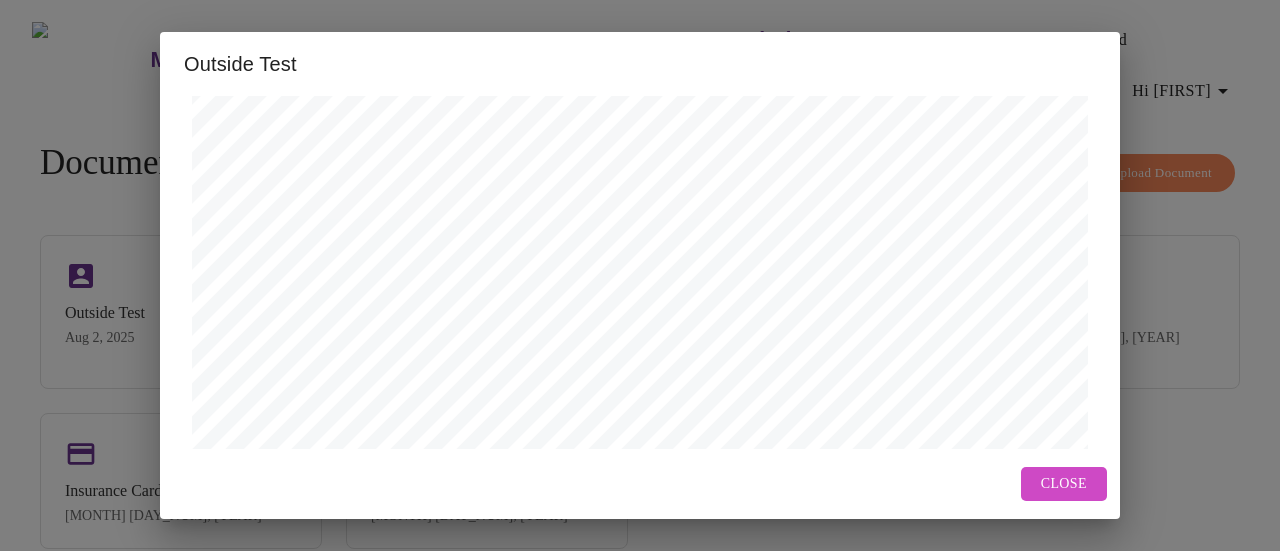 scroll, scrollTop: 898, scrollLeft: 0, axis: vertical 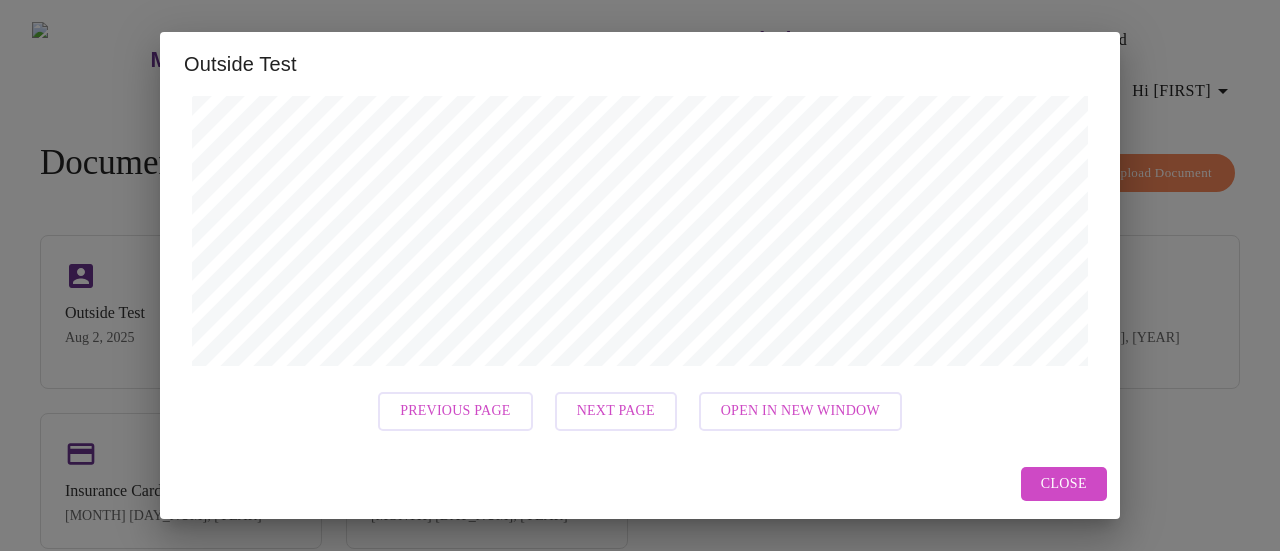 click on "Previous Page" at bounding box center [455, 411] 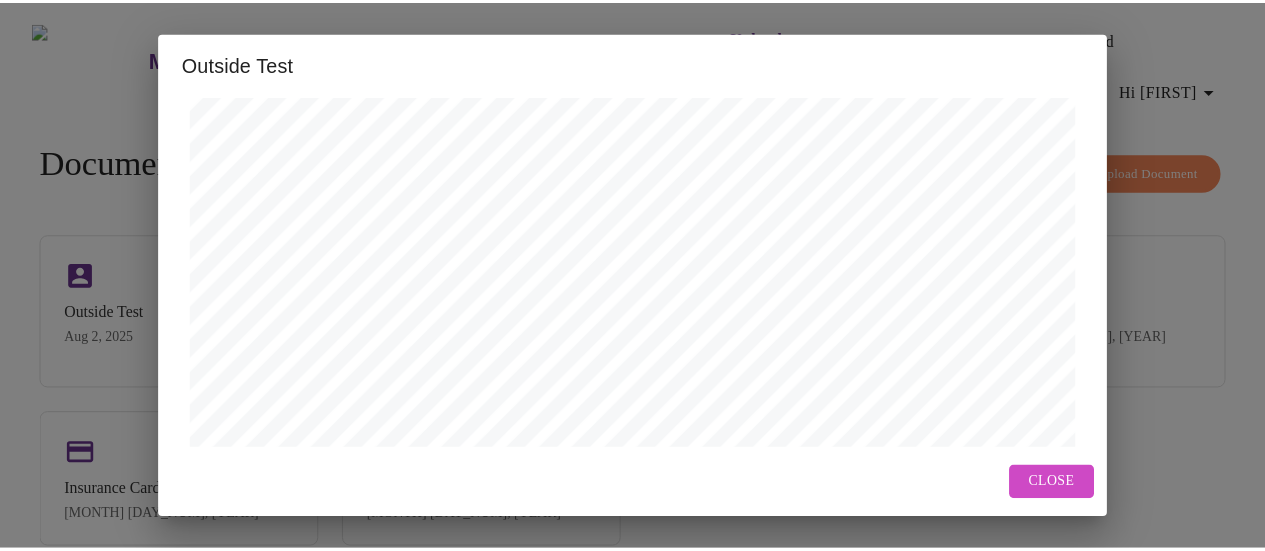scroll, scrollTop: 80, scrollLeft: 0, axis: vertical 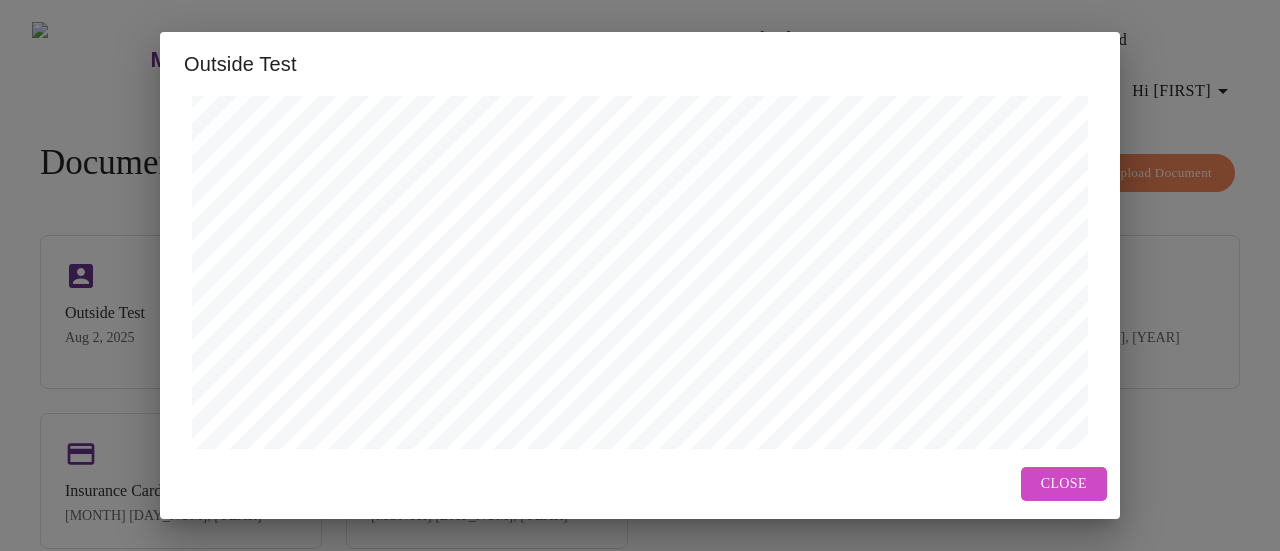 click on "Close" at bounding box center [1064, 484] 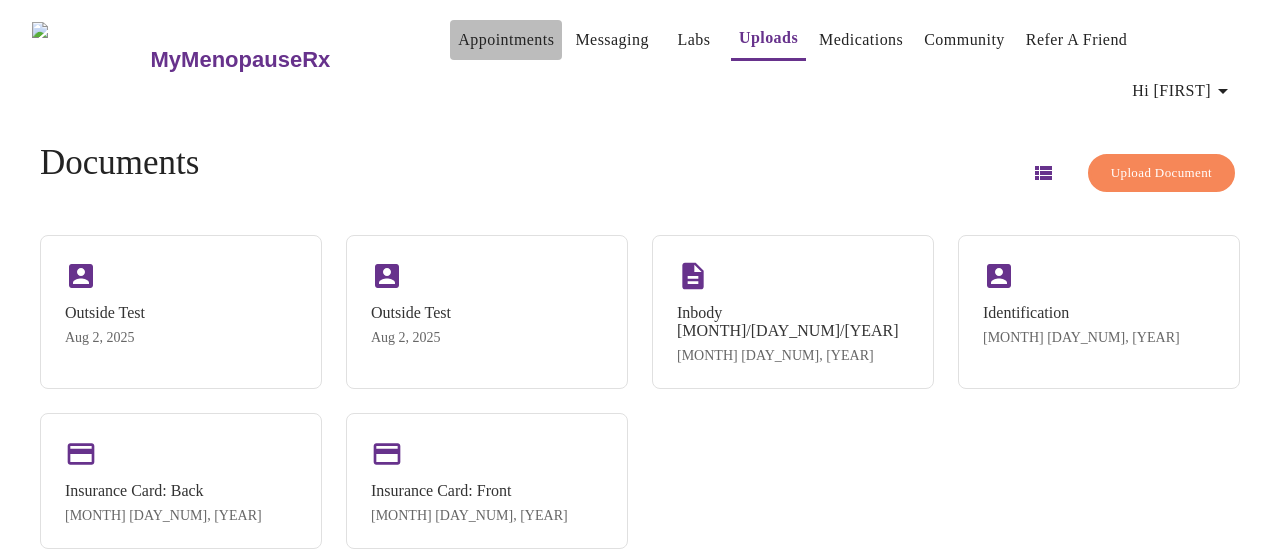 click on "Appointments" at bounding box center (506, 40) 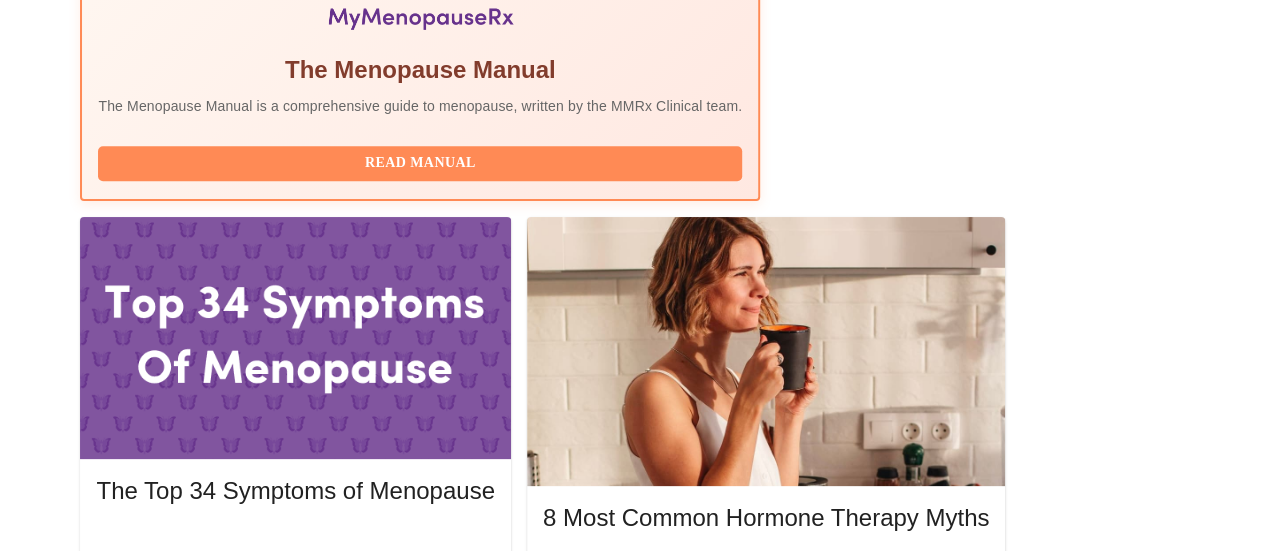scroll, scrollTop: 787, scrollLeft: 0, axis: vertical 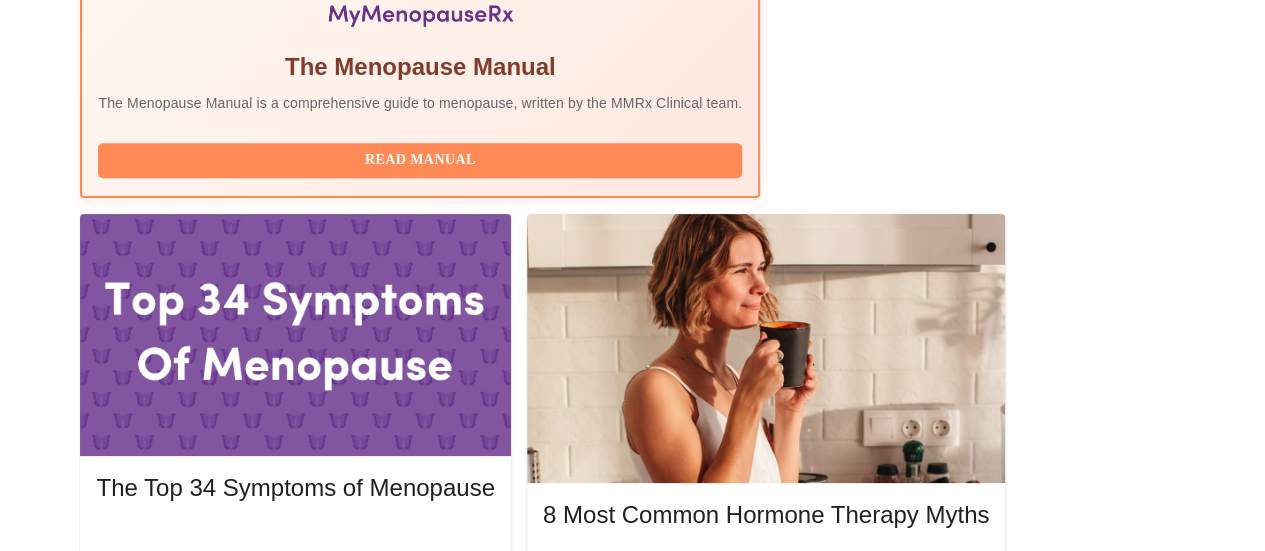 click on "View Appointment" at bounding box center [1080, 1792] 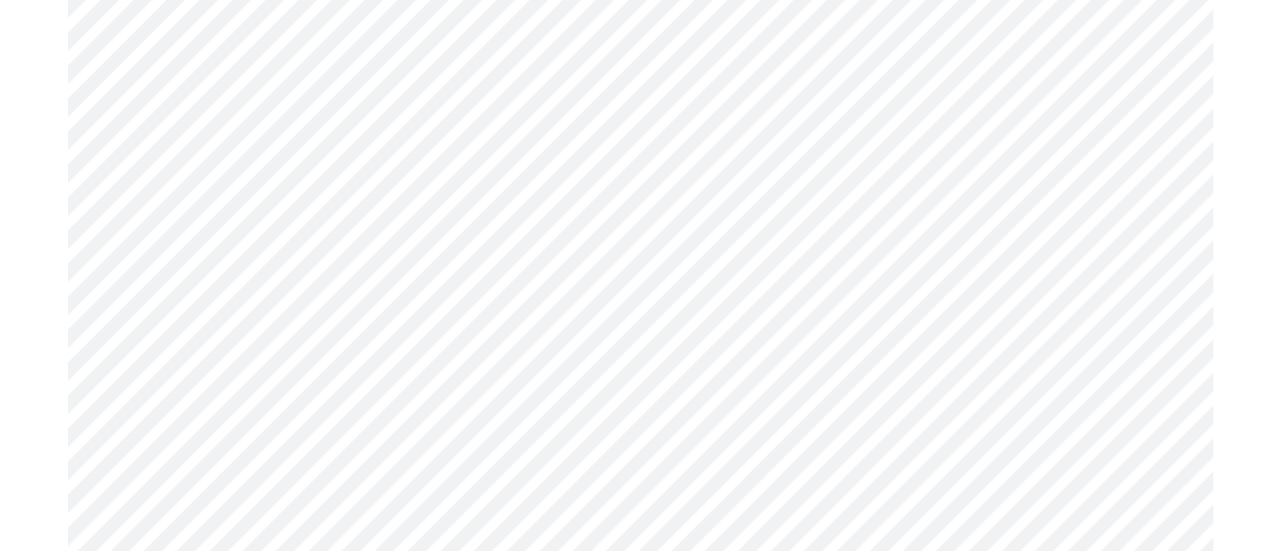 scroll, scrollTop: 10858, scrollLeft: 0, axis: vertical 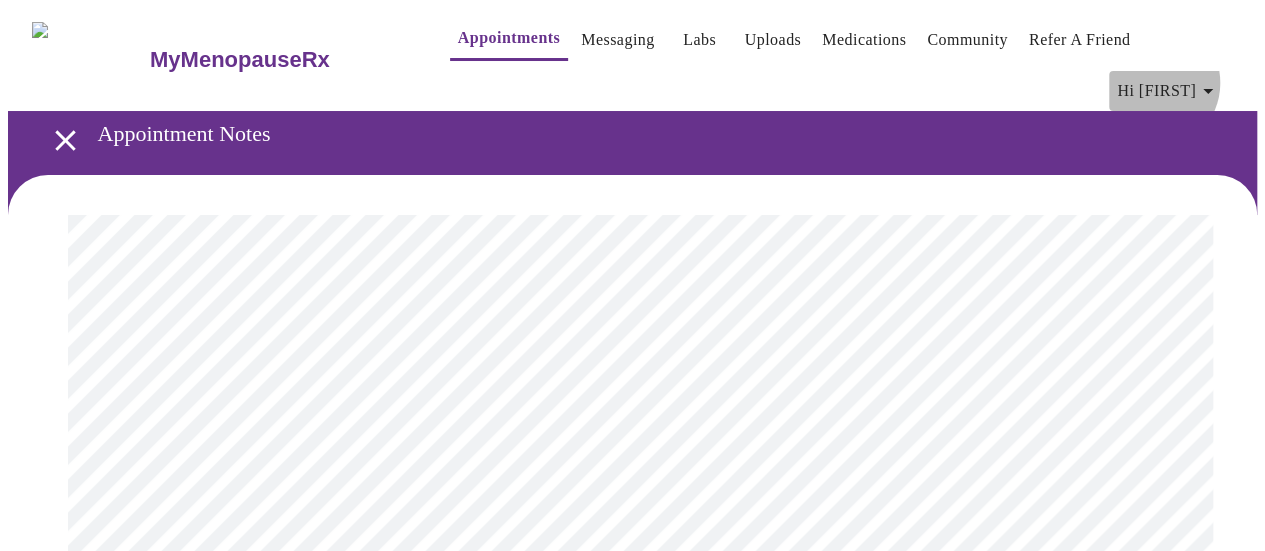 click on "Hi [NAME]" at bounding box center [1168, 91] 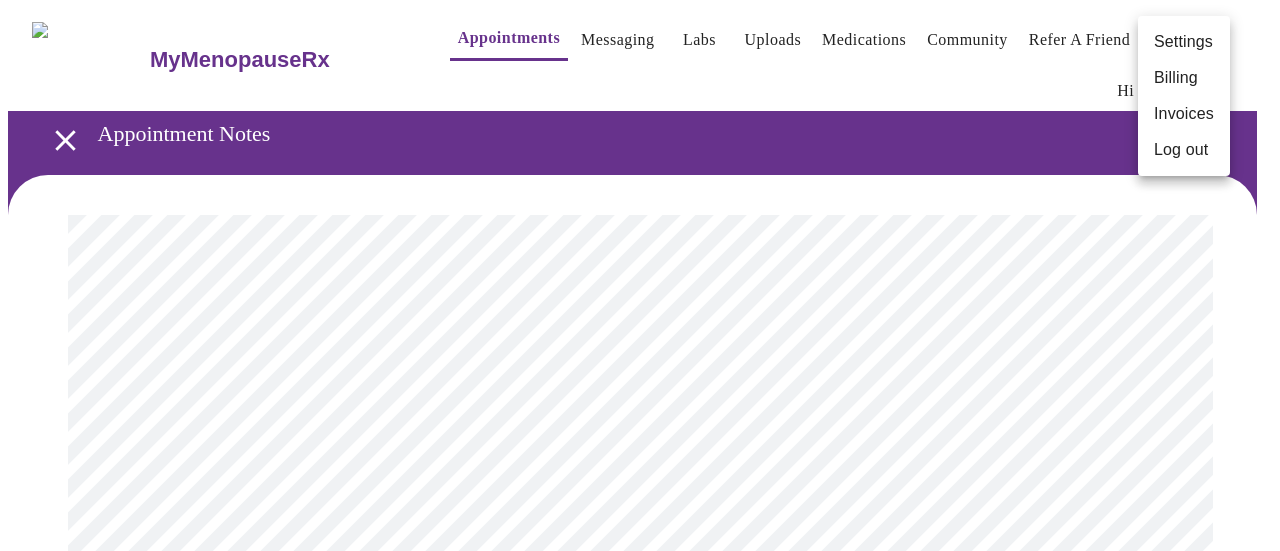click on "Log out" at bounding box center [1184, 150] 